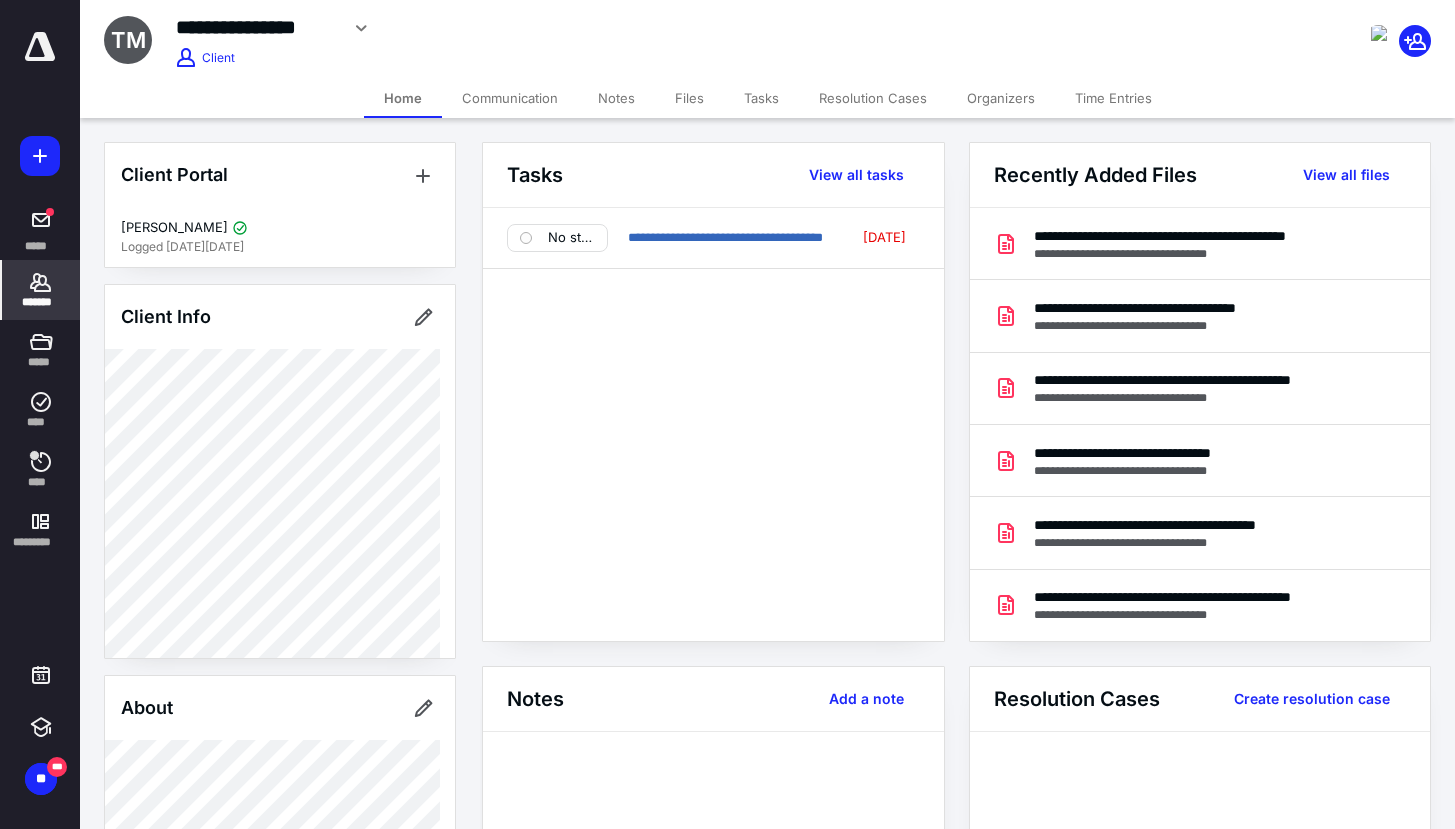 scroll, scrollTop: 0, scrollLeft: 0, axis: both 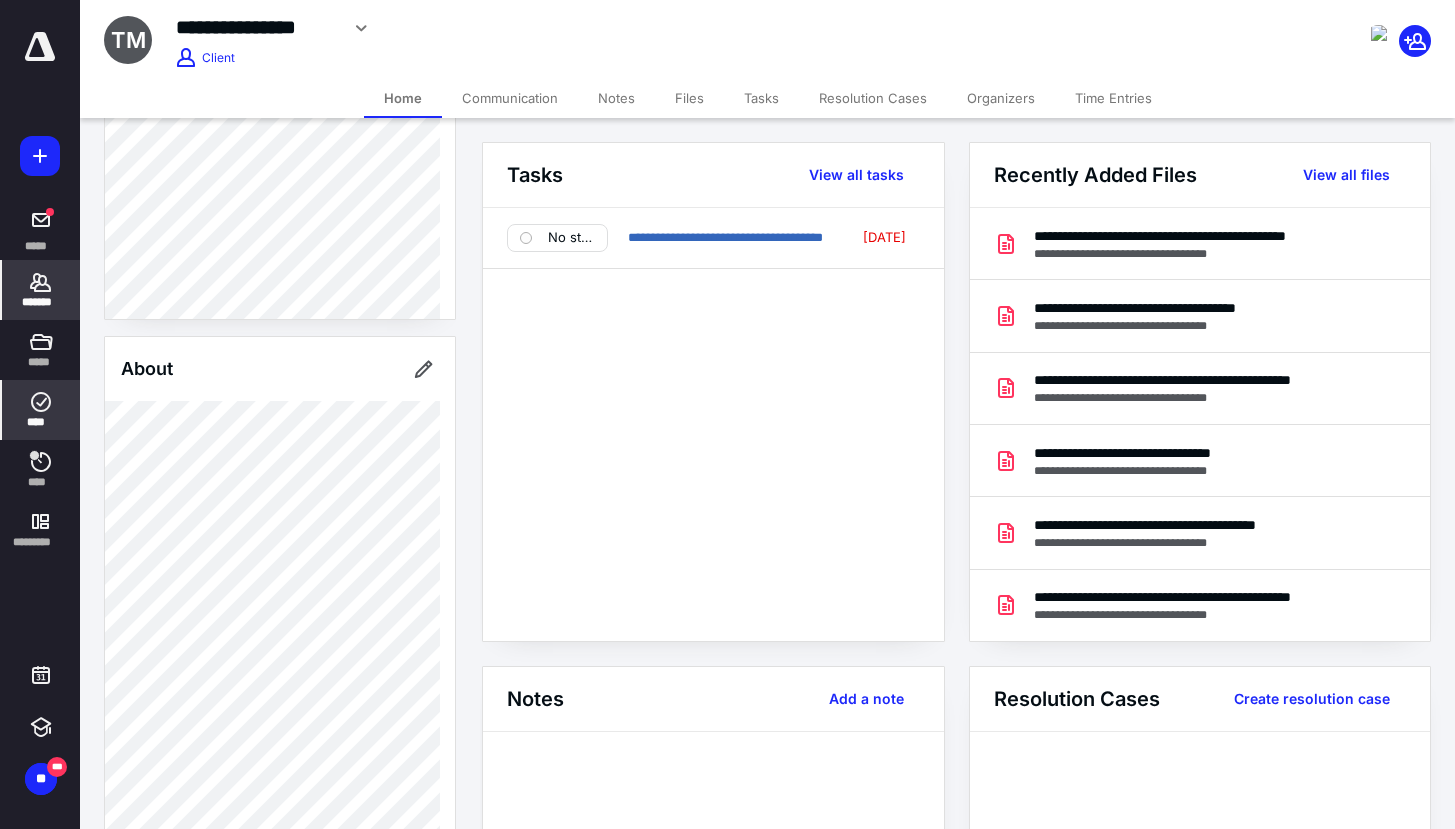 click 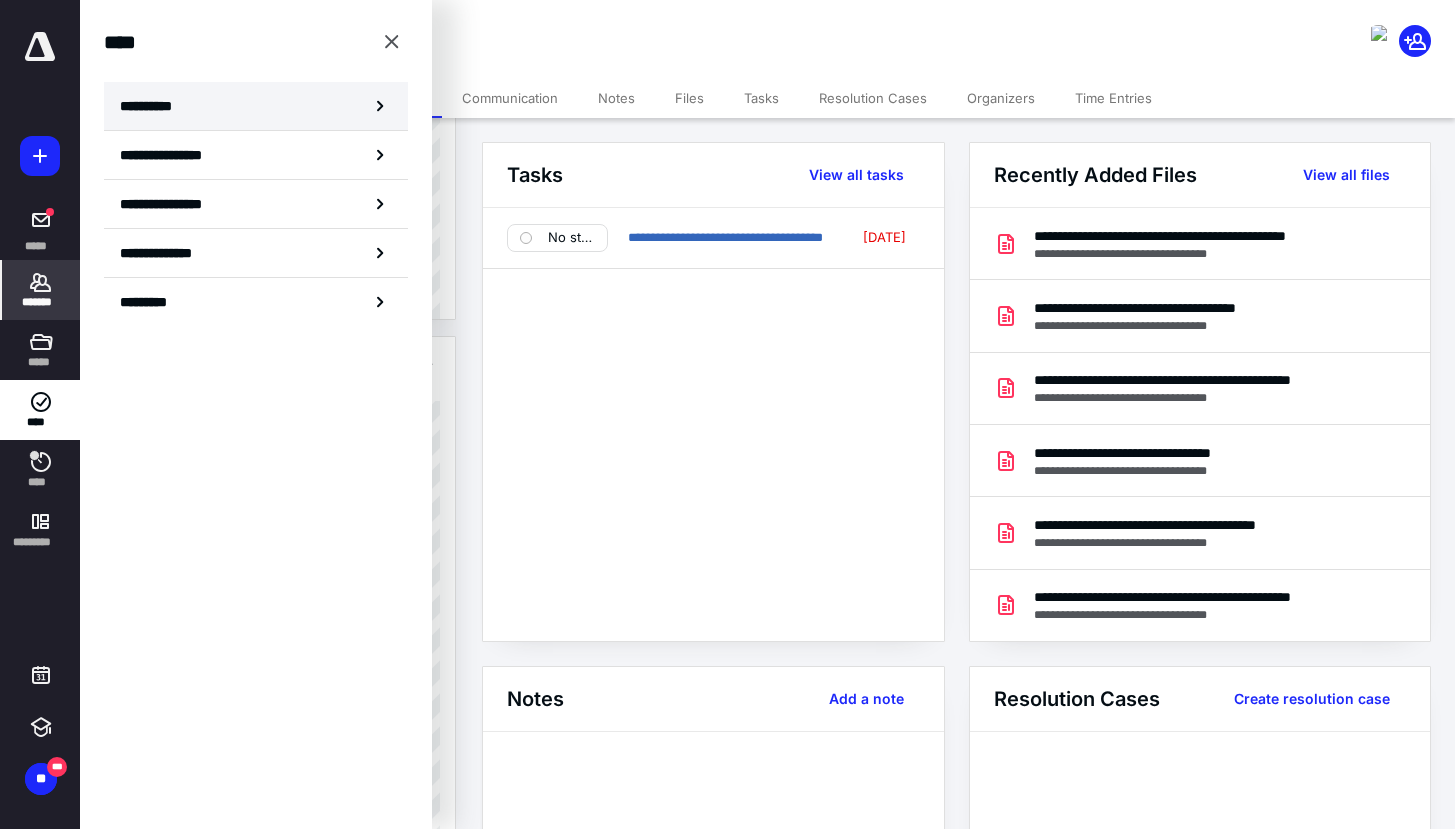 click on "**********" at bounding box center [256, 106] 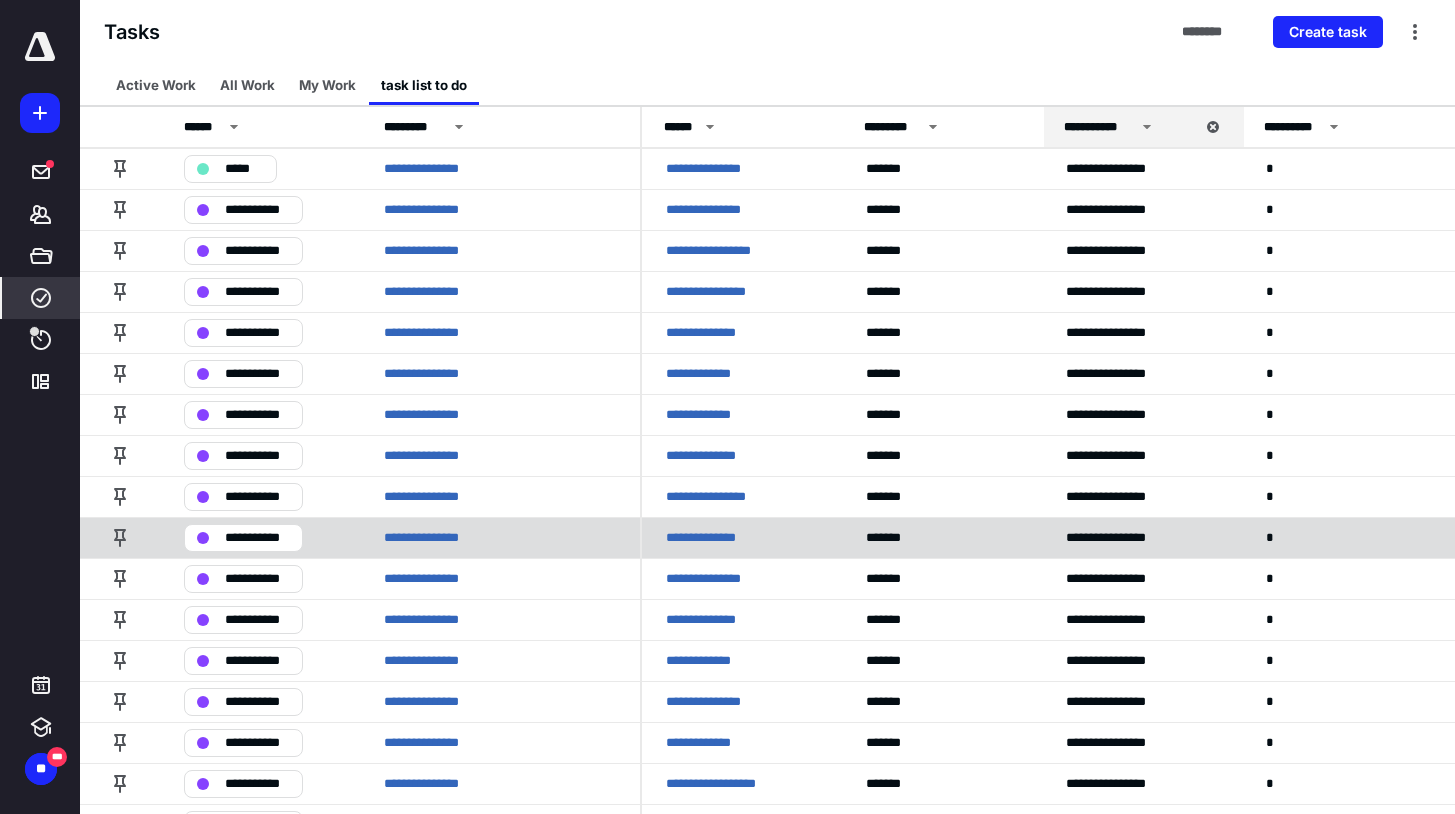 click on "**********" at bounding box center [742, 537] 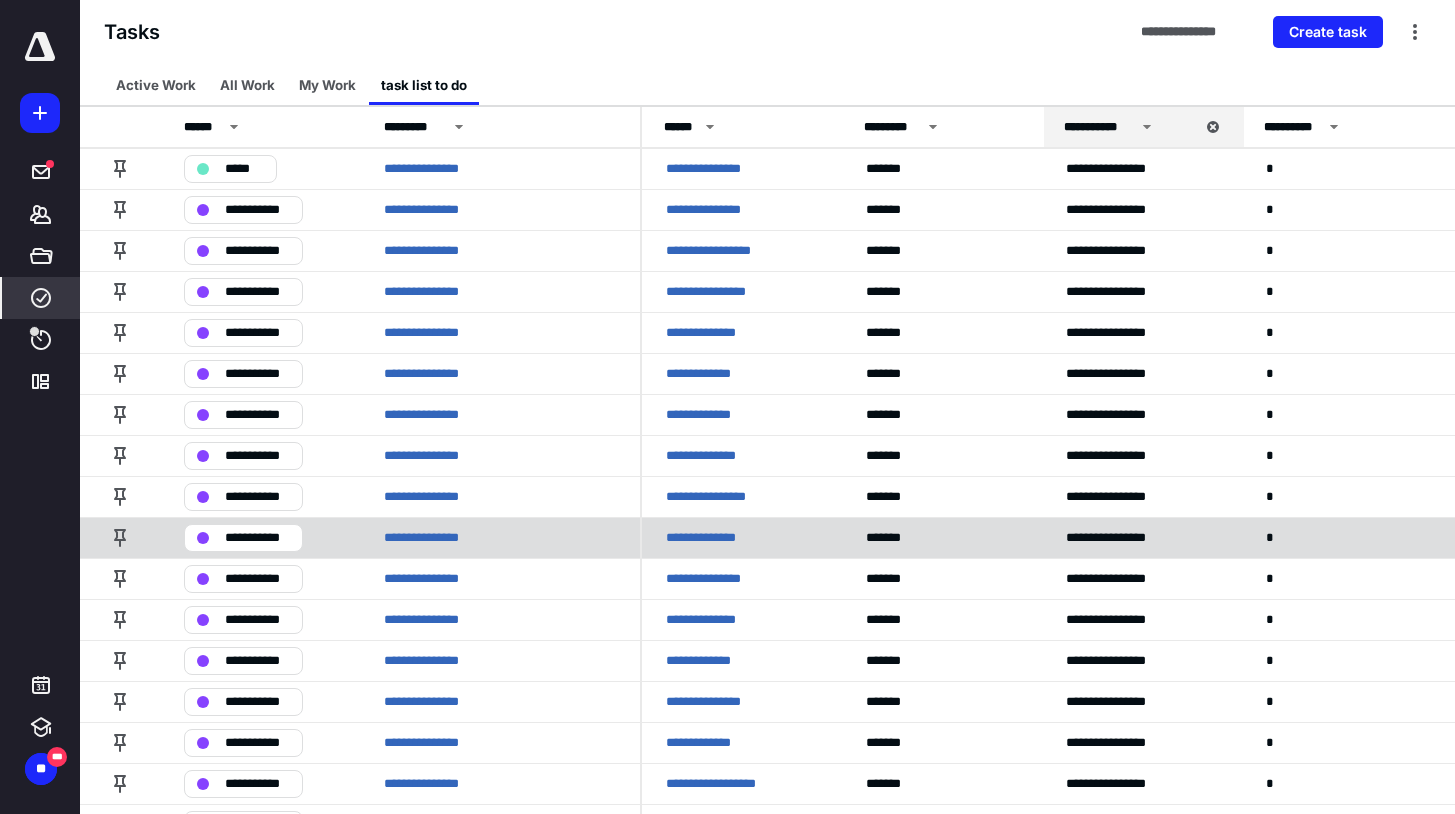 click on "**********" at bounding box center [742, 537] 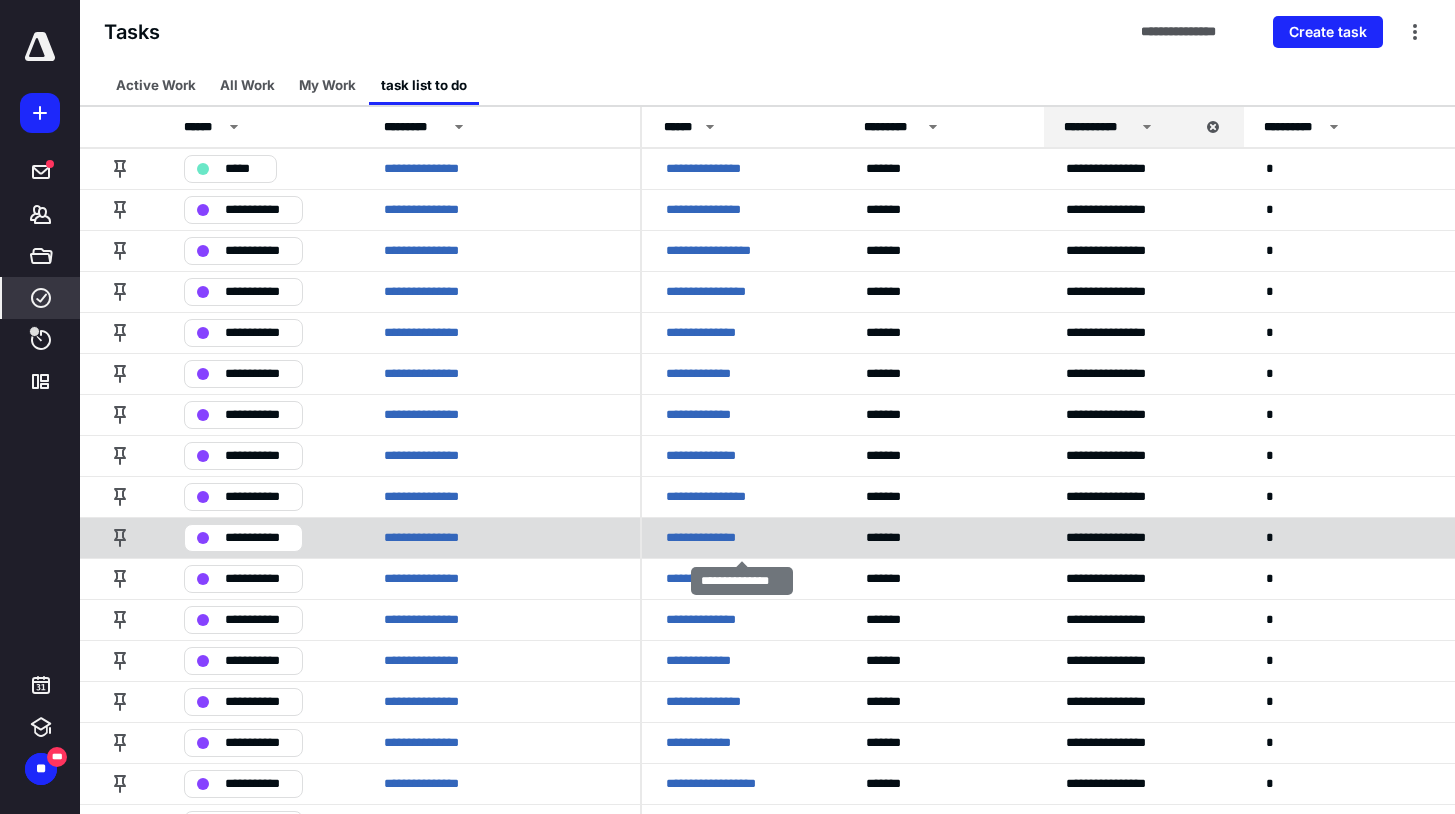 click on "**********" at bounding box center [710, 538] 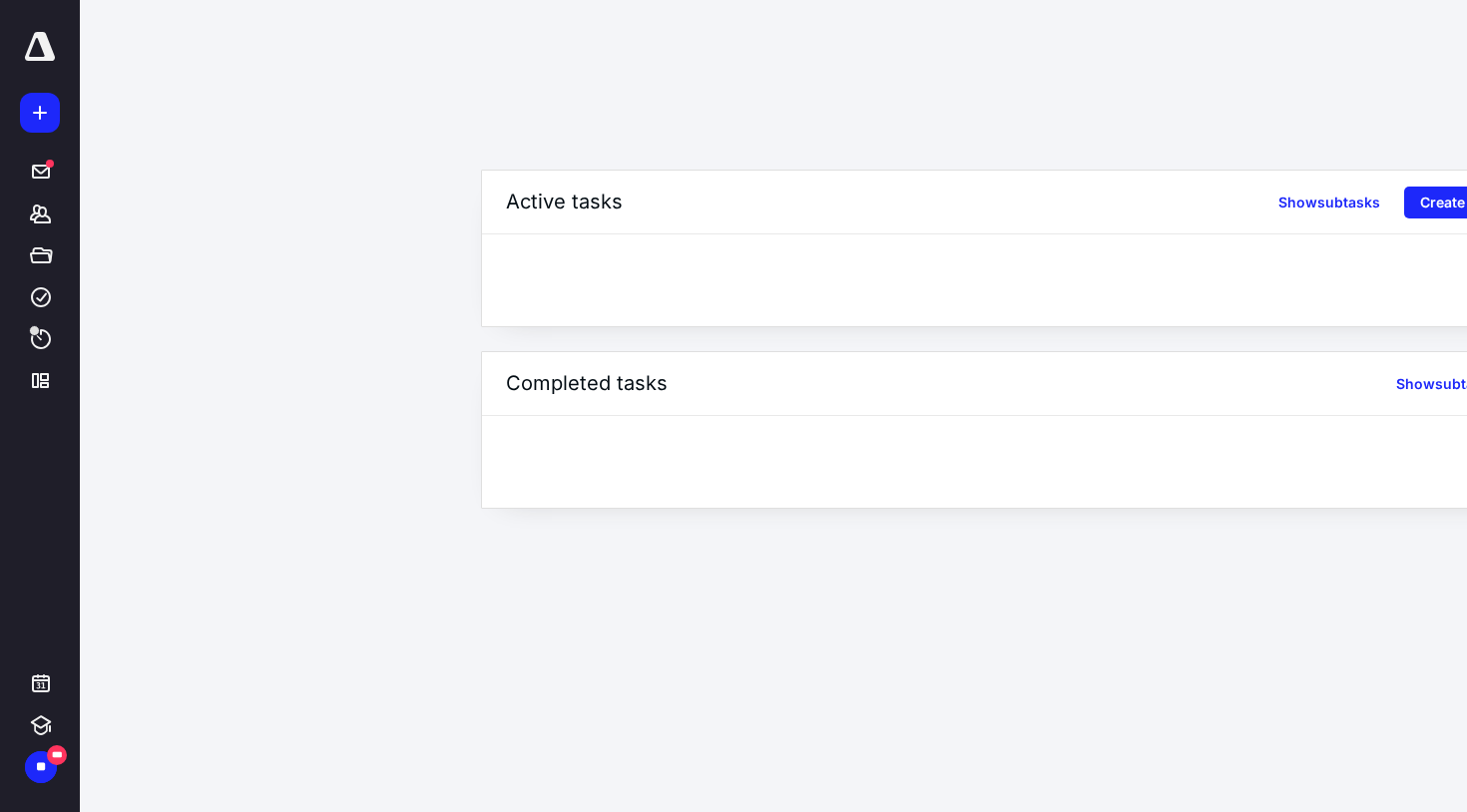 click on "**********" at bounding box center [726, 406] 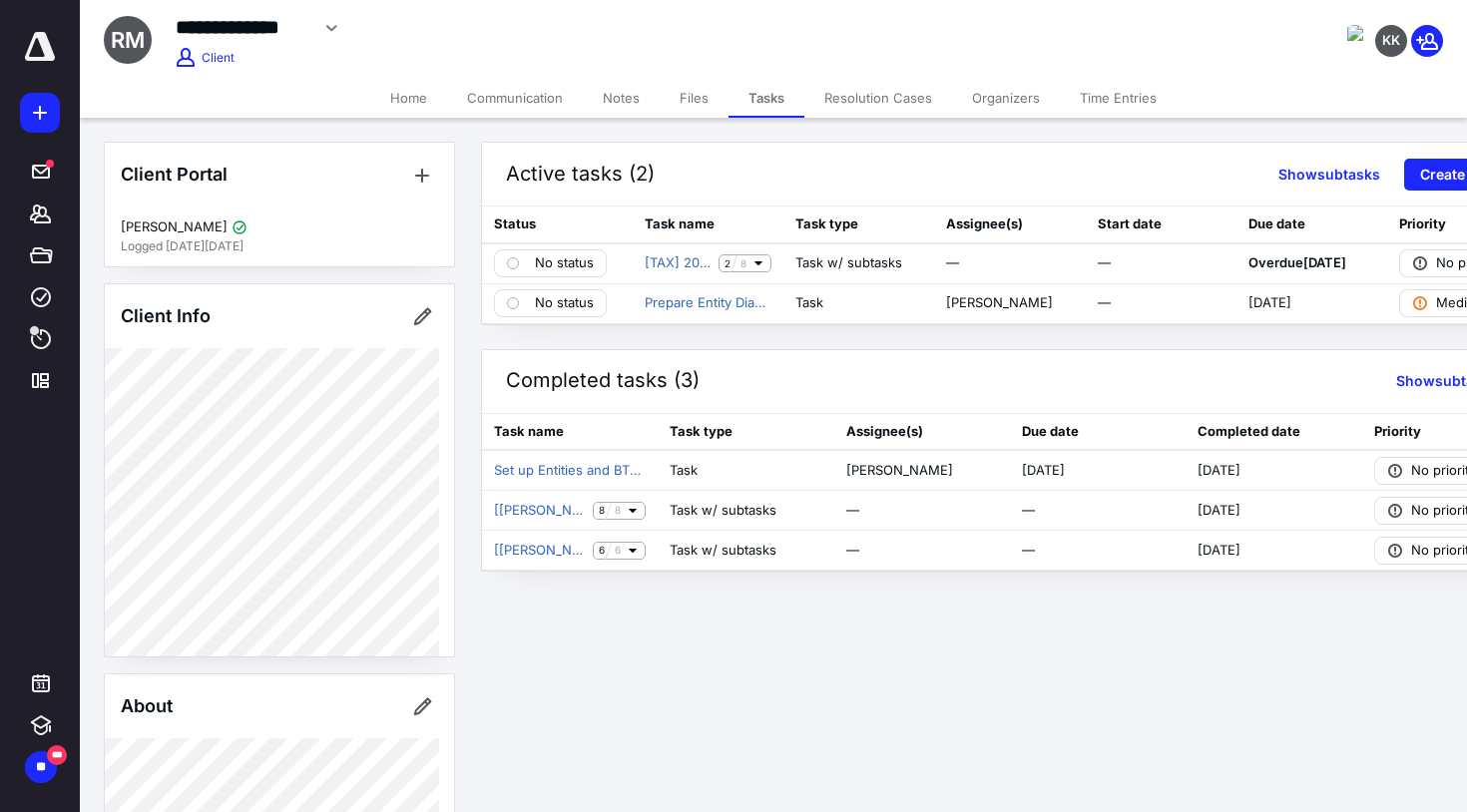click on "Files" at bounding box center [694, 98] 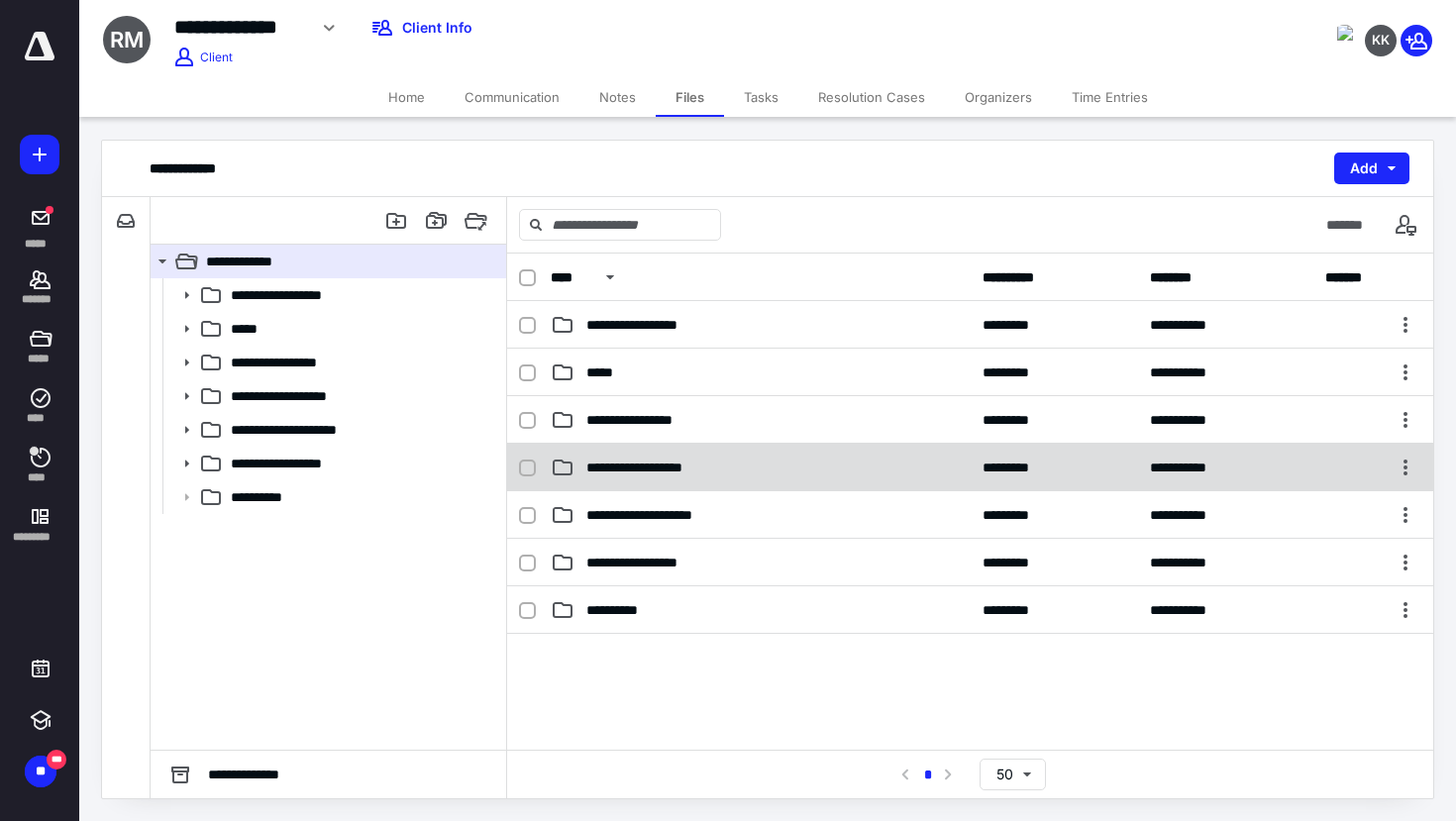 click on "**********" at bounding box center [761, 467] 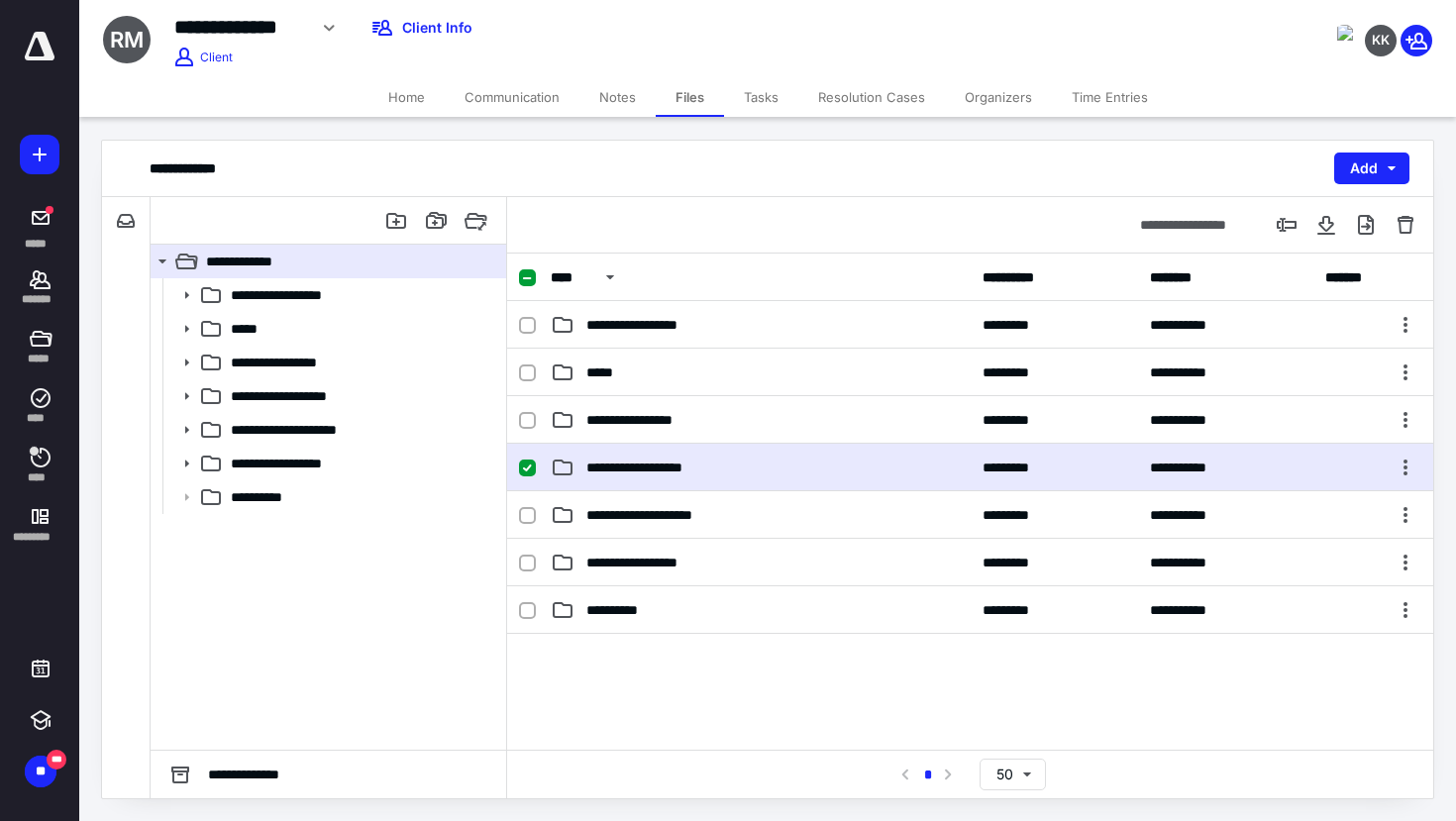click on "**********" at bounding box center (761, 467) 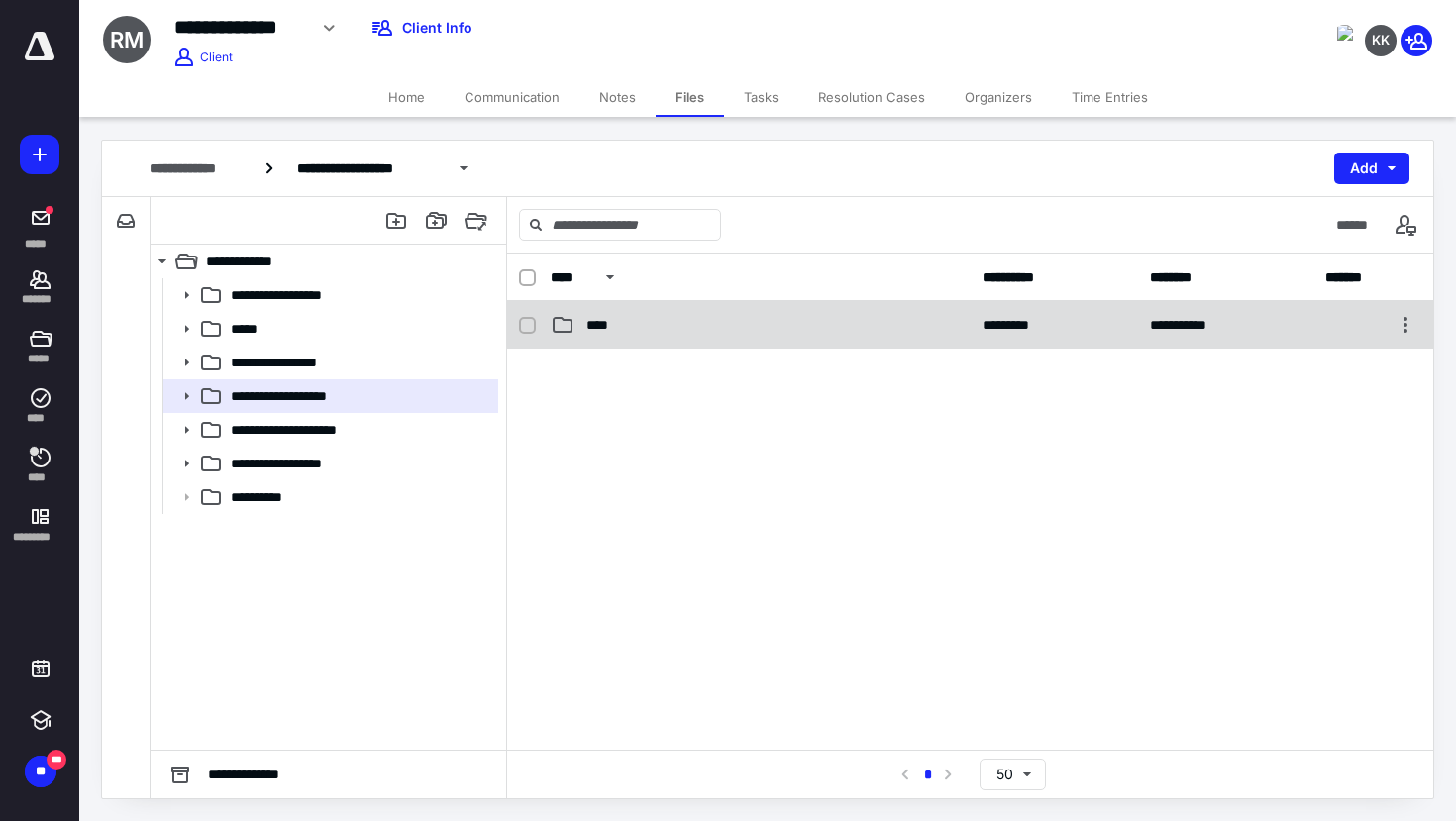click on "****" at bounding box center [761, 325] 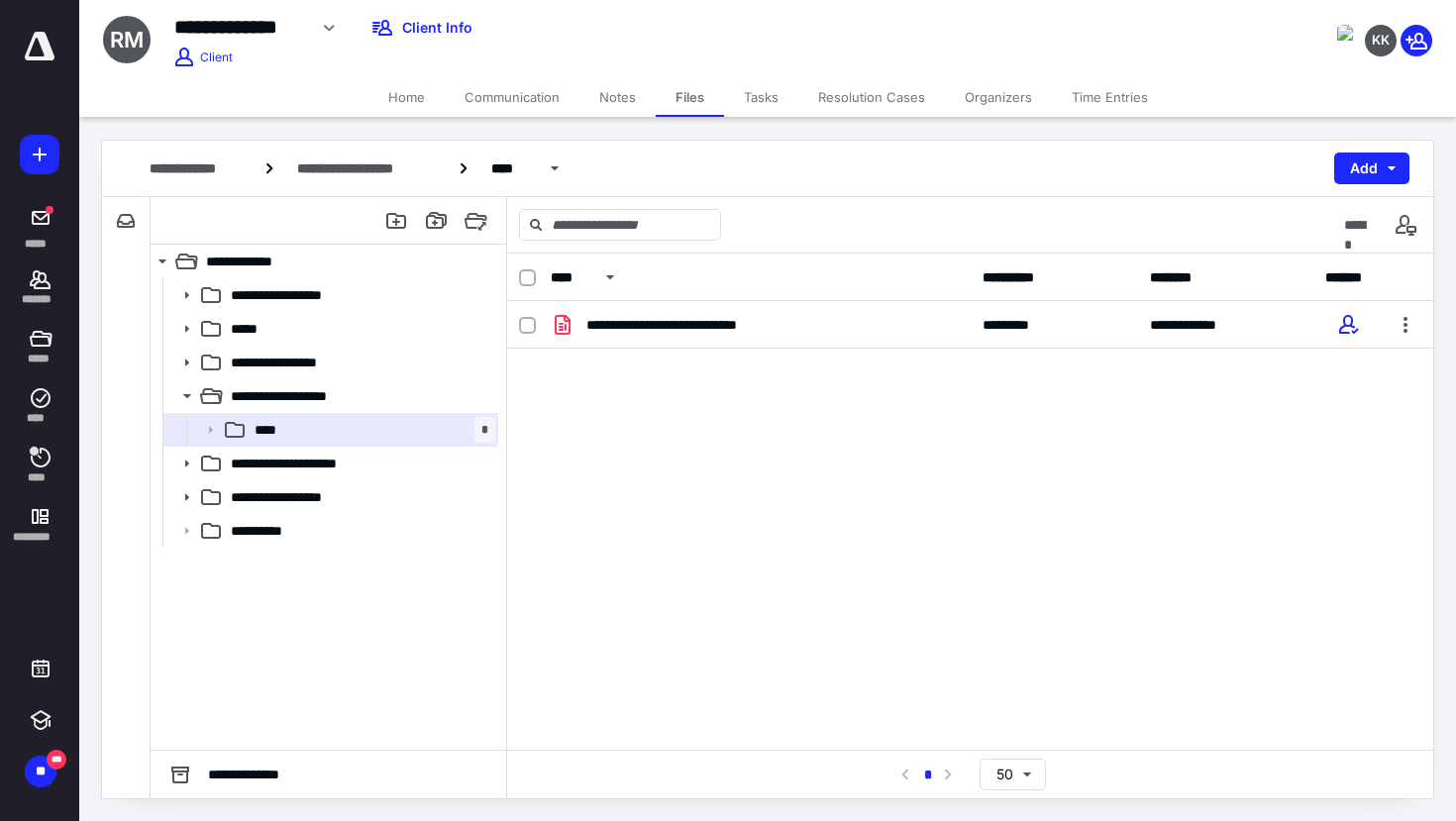 click on "Organizers" at bounding box center (998, 97) 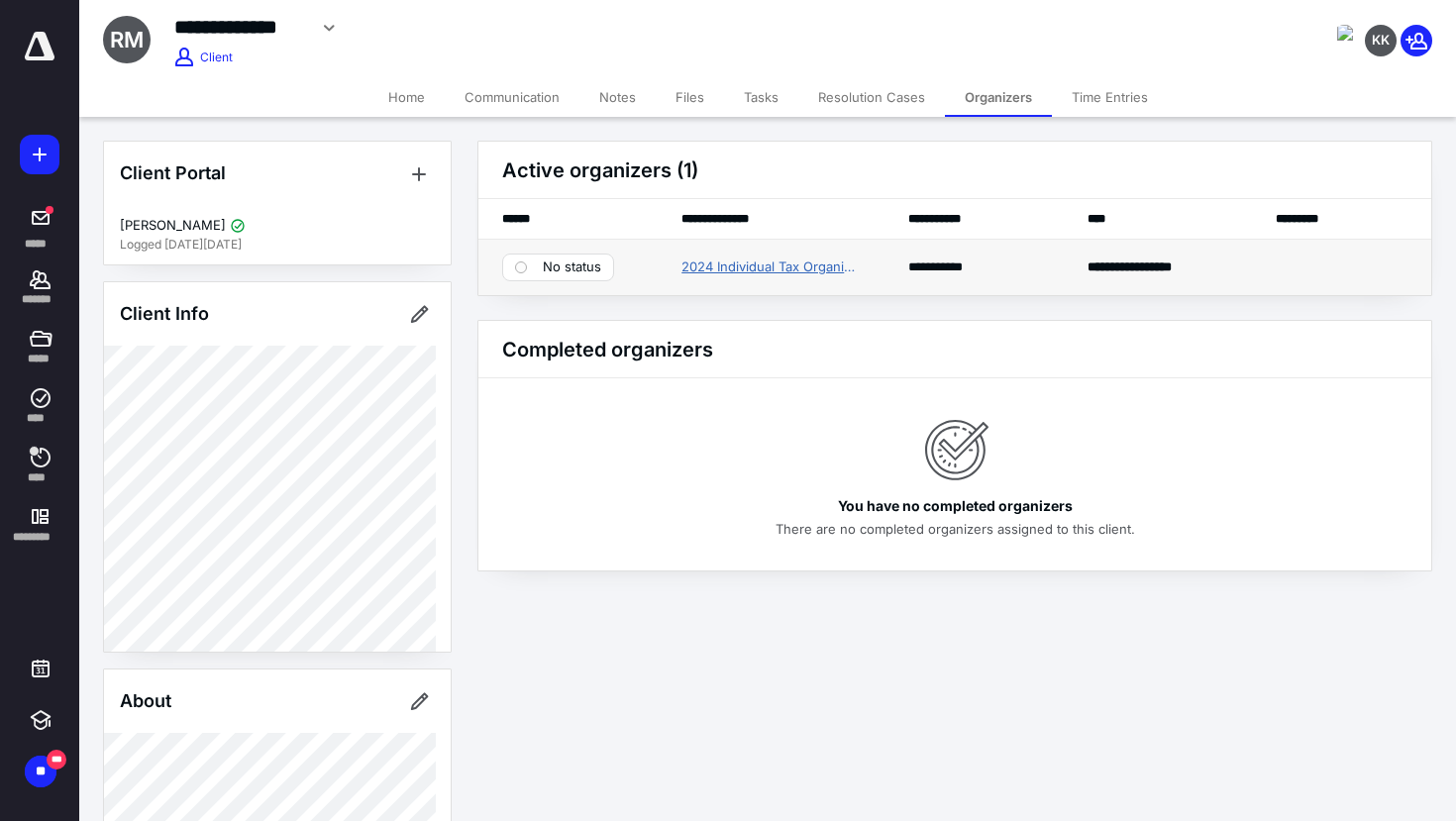 click on "2024 Individual Tax Organizer" at bounding box center [771, 267] 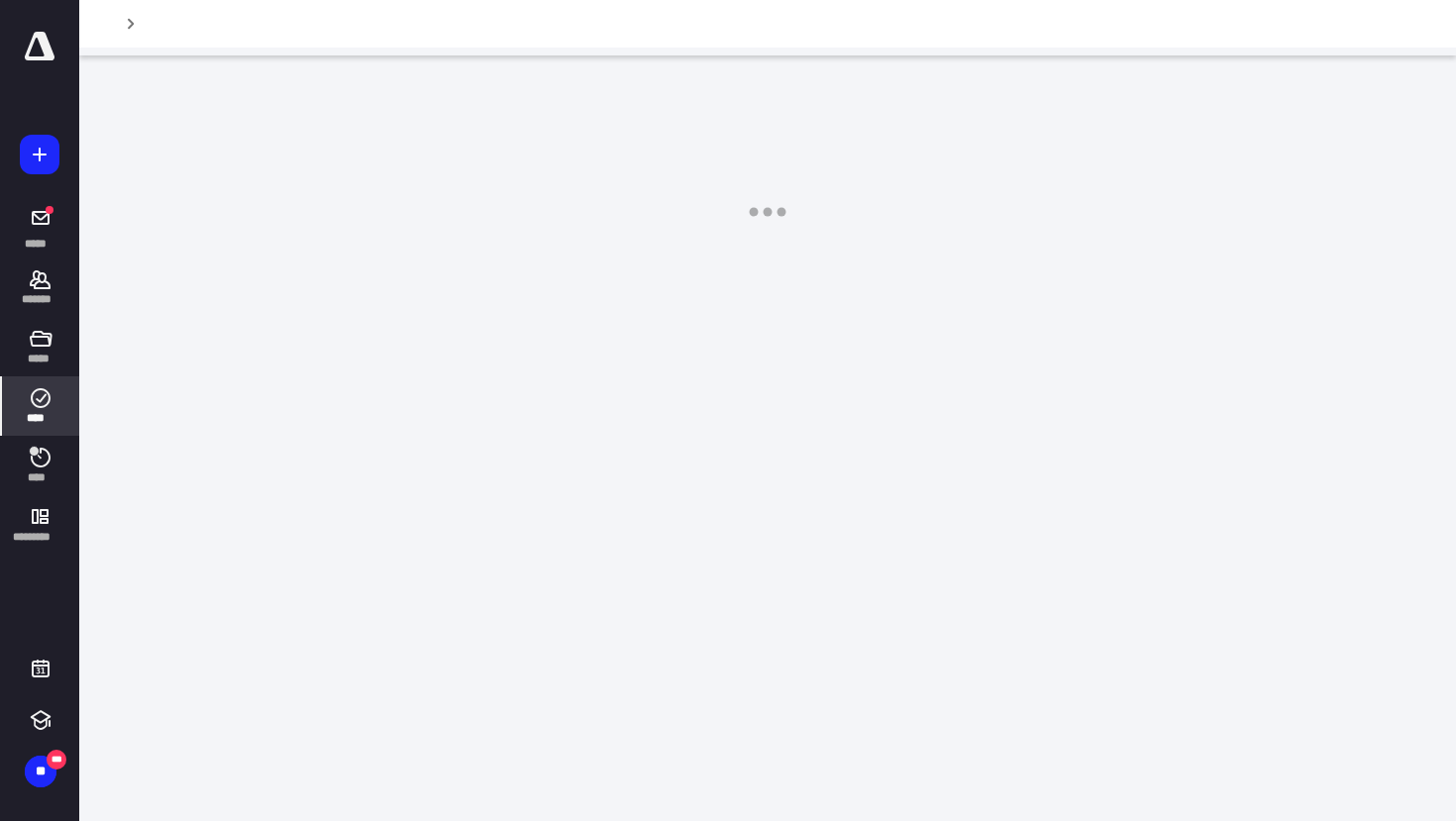 click on "**********" at bounding box center [728, 410] 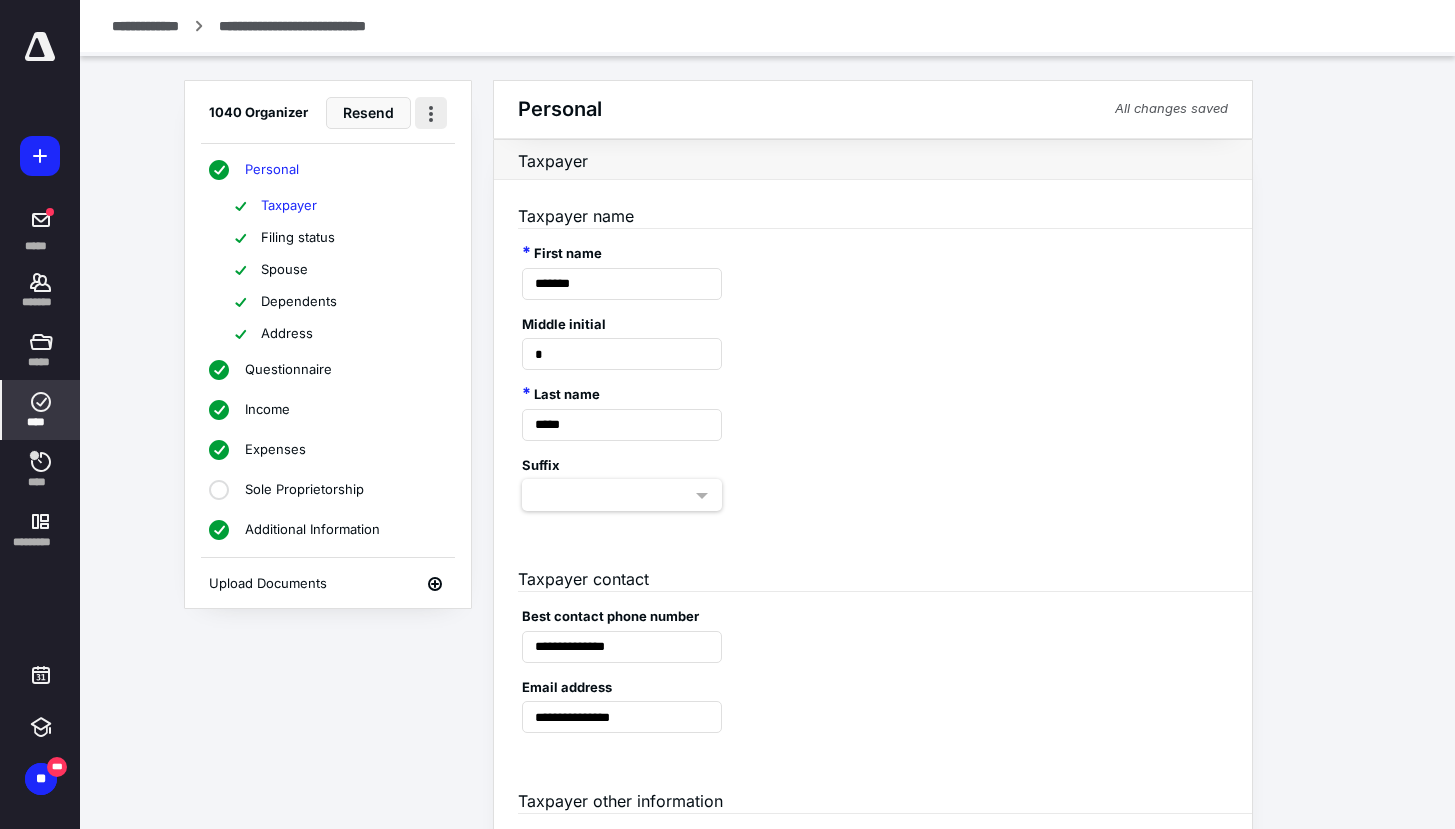 click at bounding box center (431, 113) 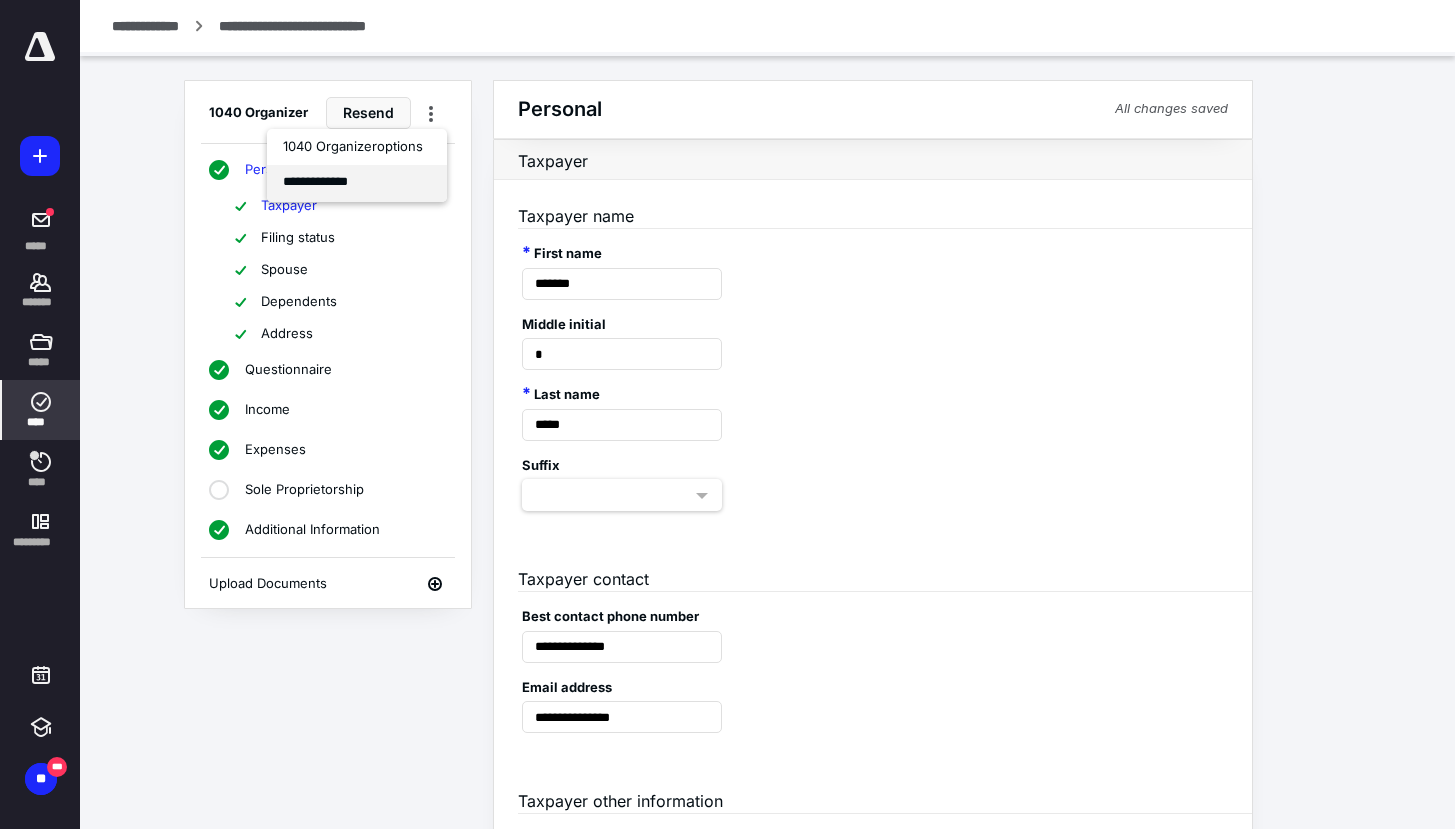 click on "**********" at bounding box center [357, 183] 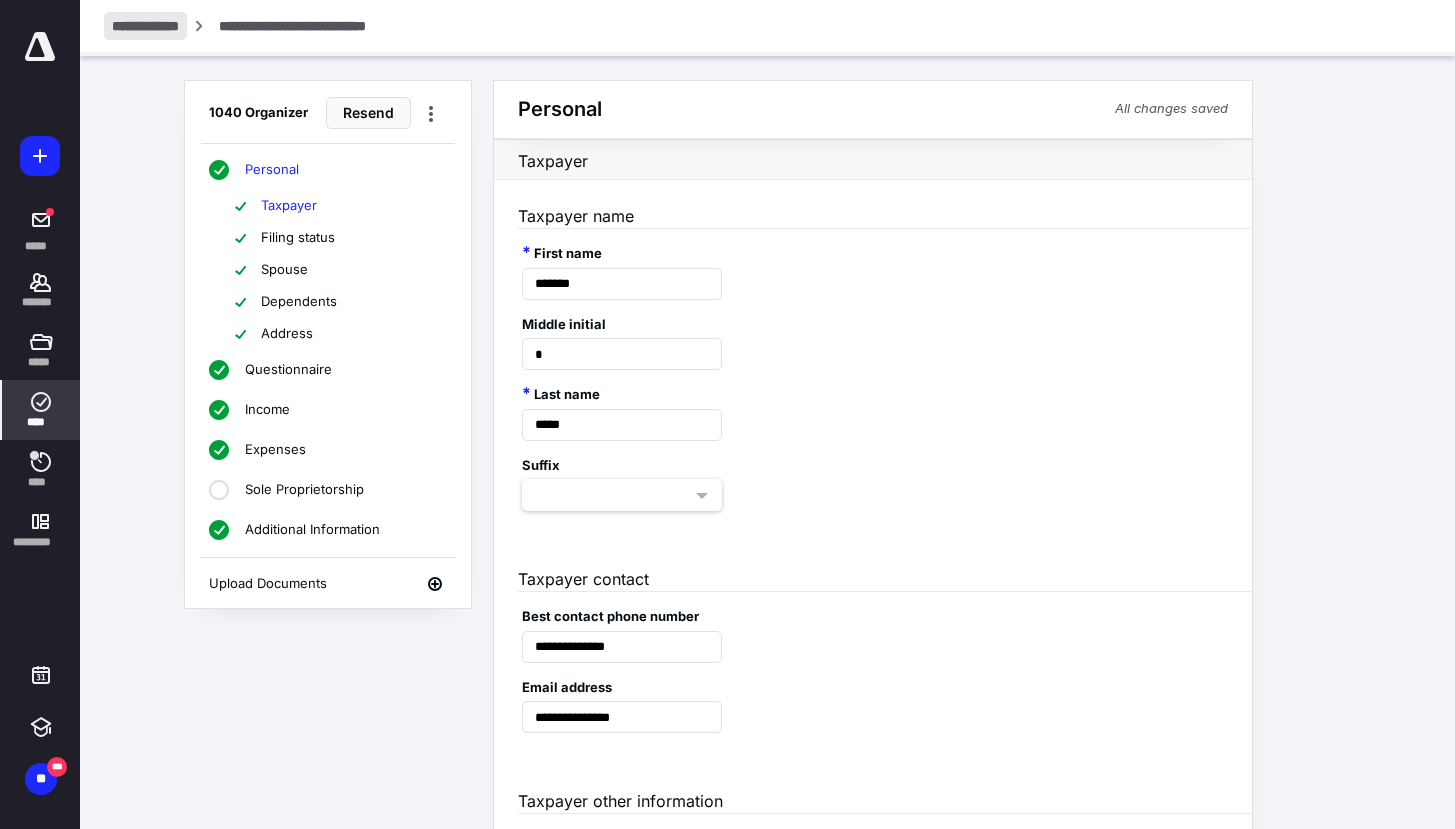 click on "**********" at bounding box center [145, 26] 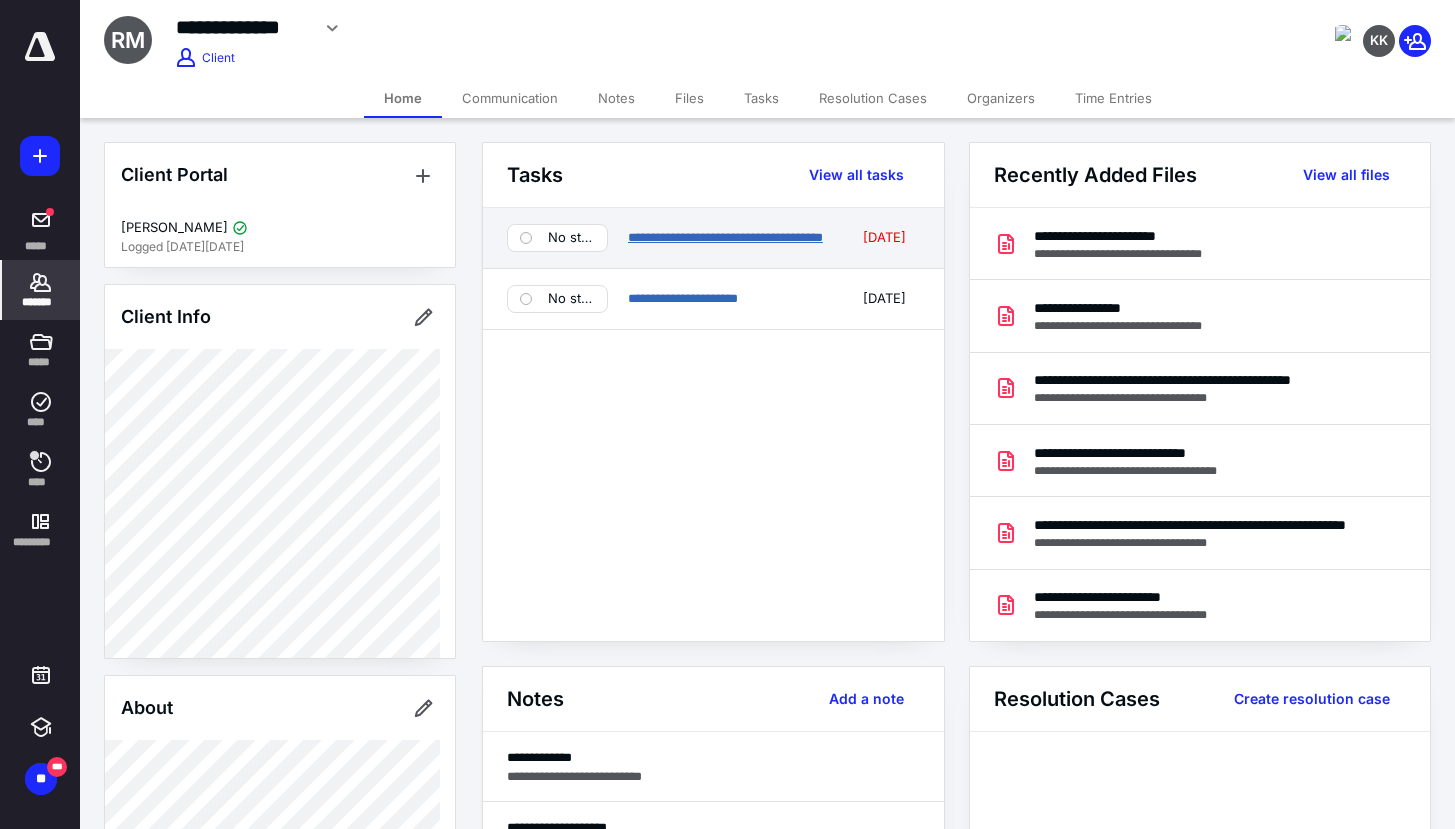 click on "**********" at bounding box center [725, 237] 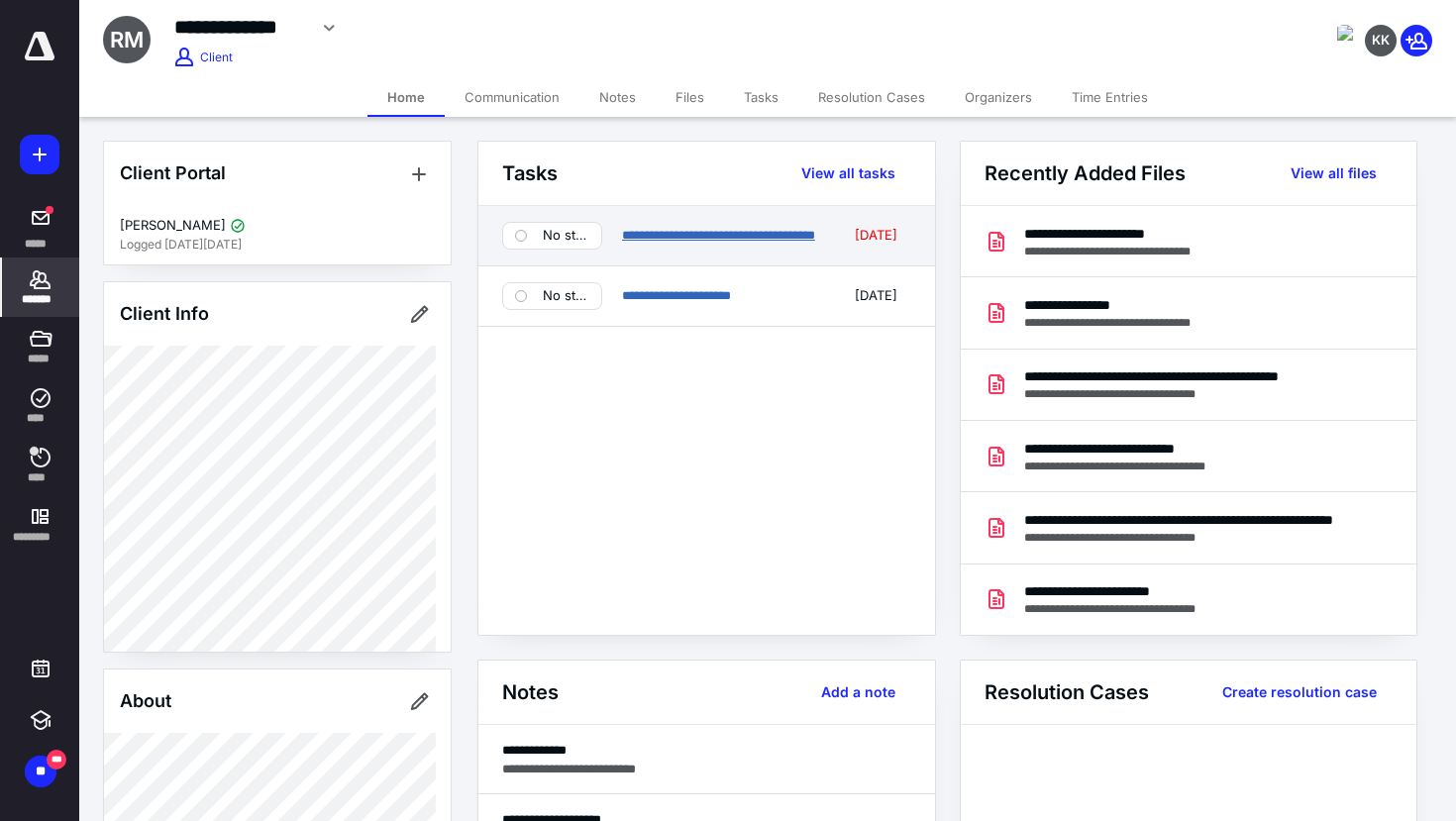 click on "**********" at bounding box center [720, 410] 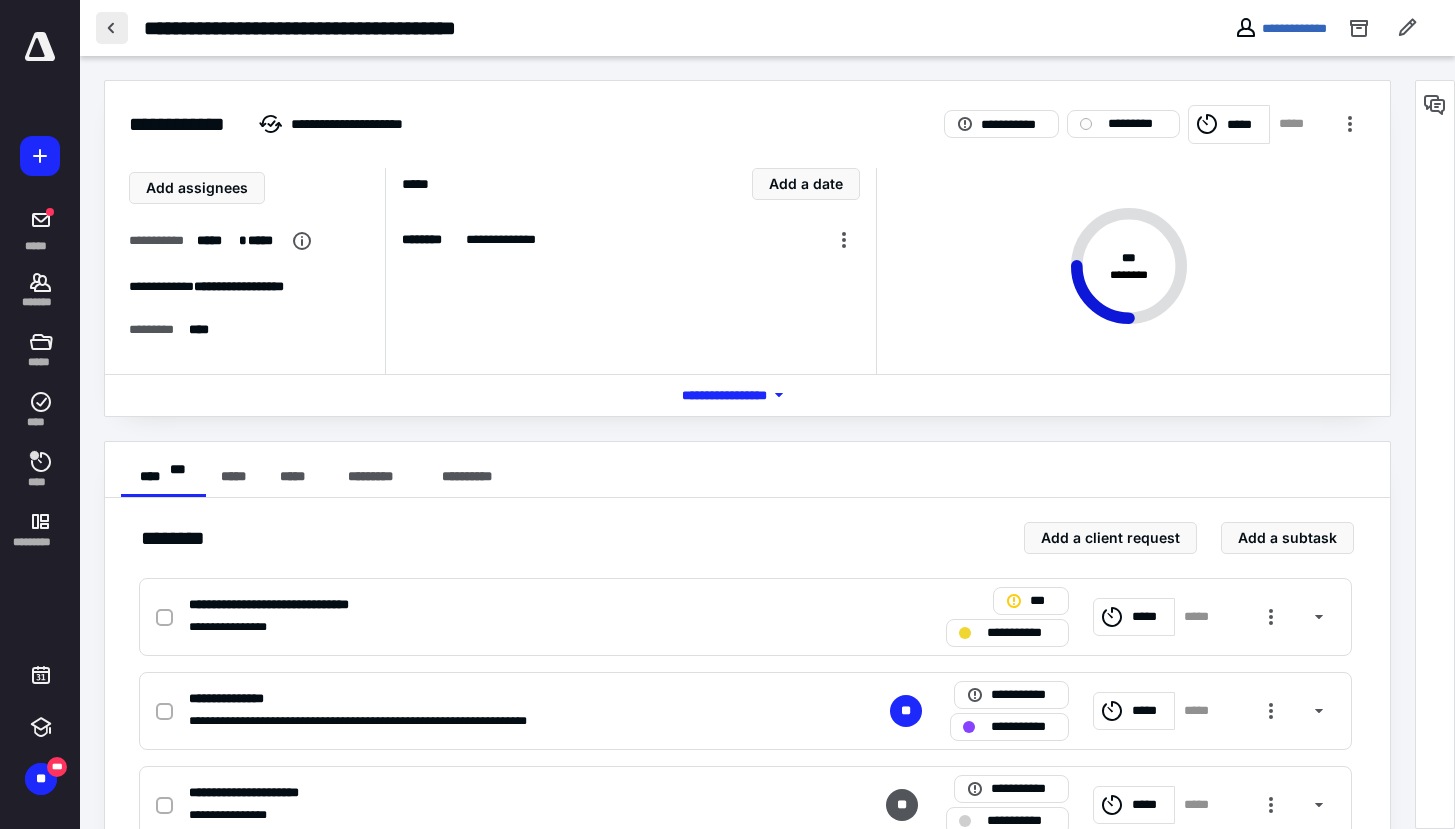 click at bounding box center [112, 28] 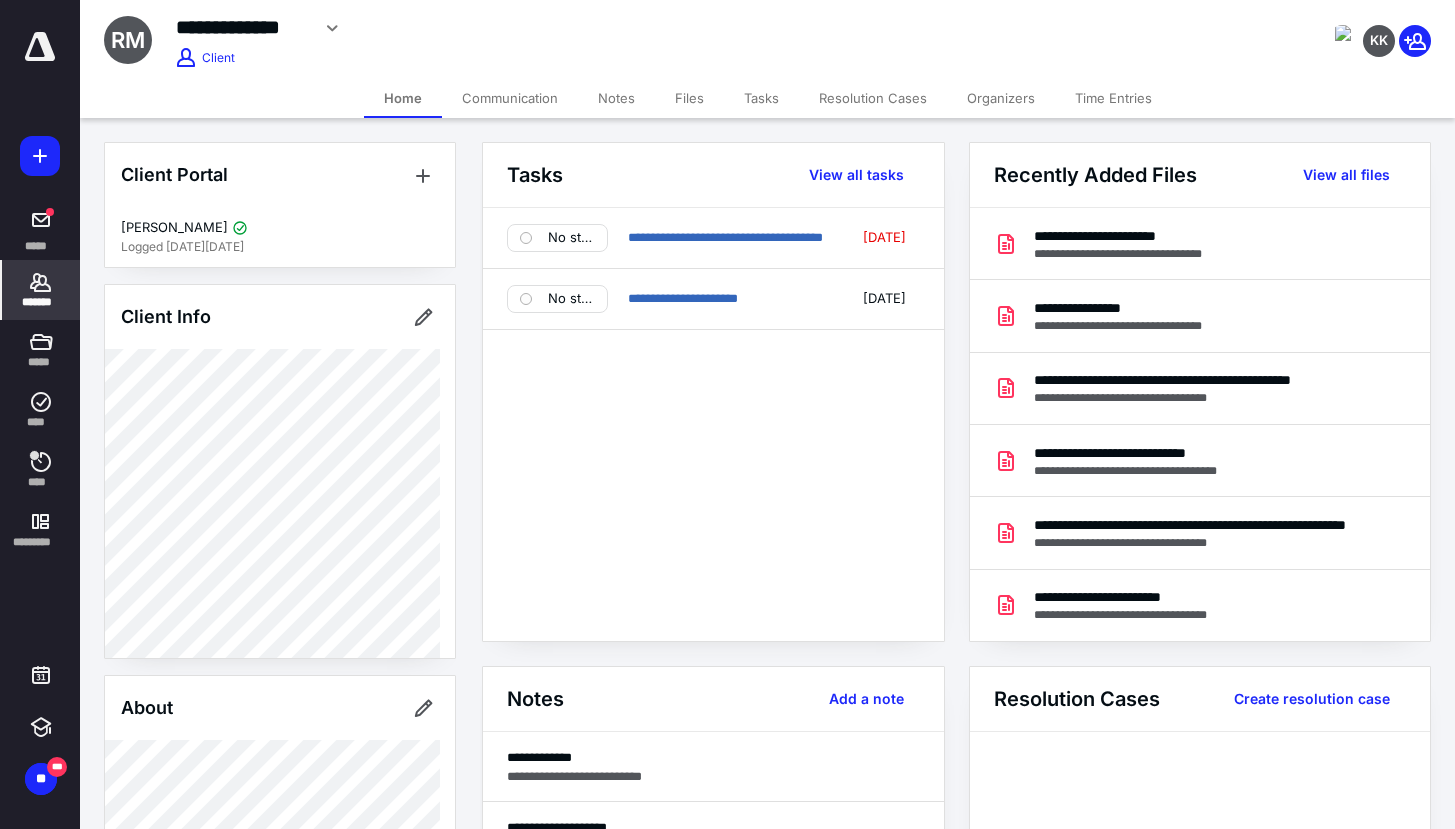click on "Files" at bounding box center (689, 98) 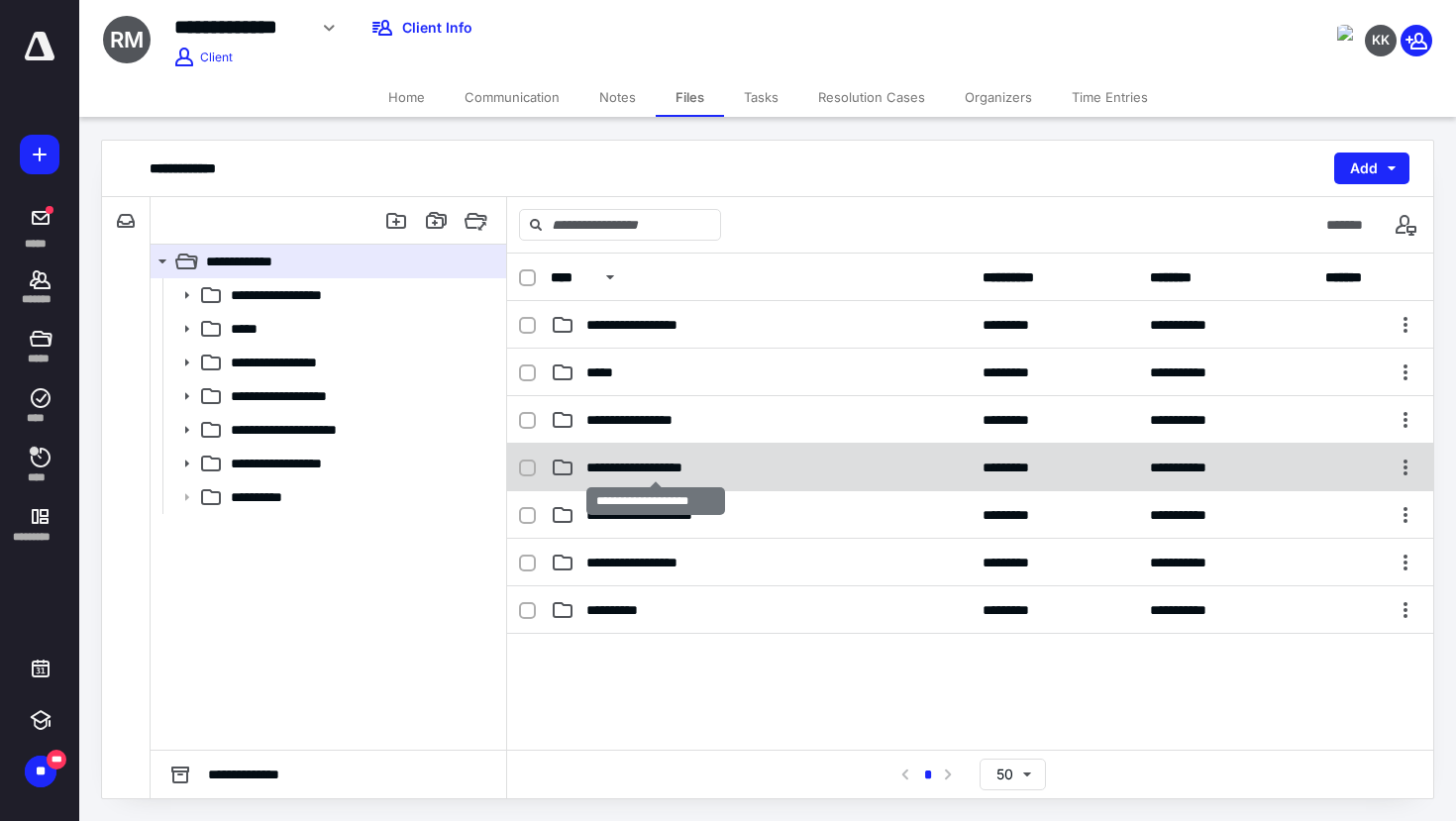 click on "**********" at bounding box center (655, 467) 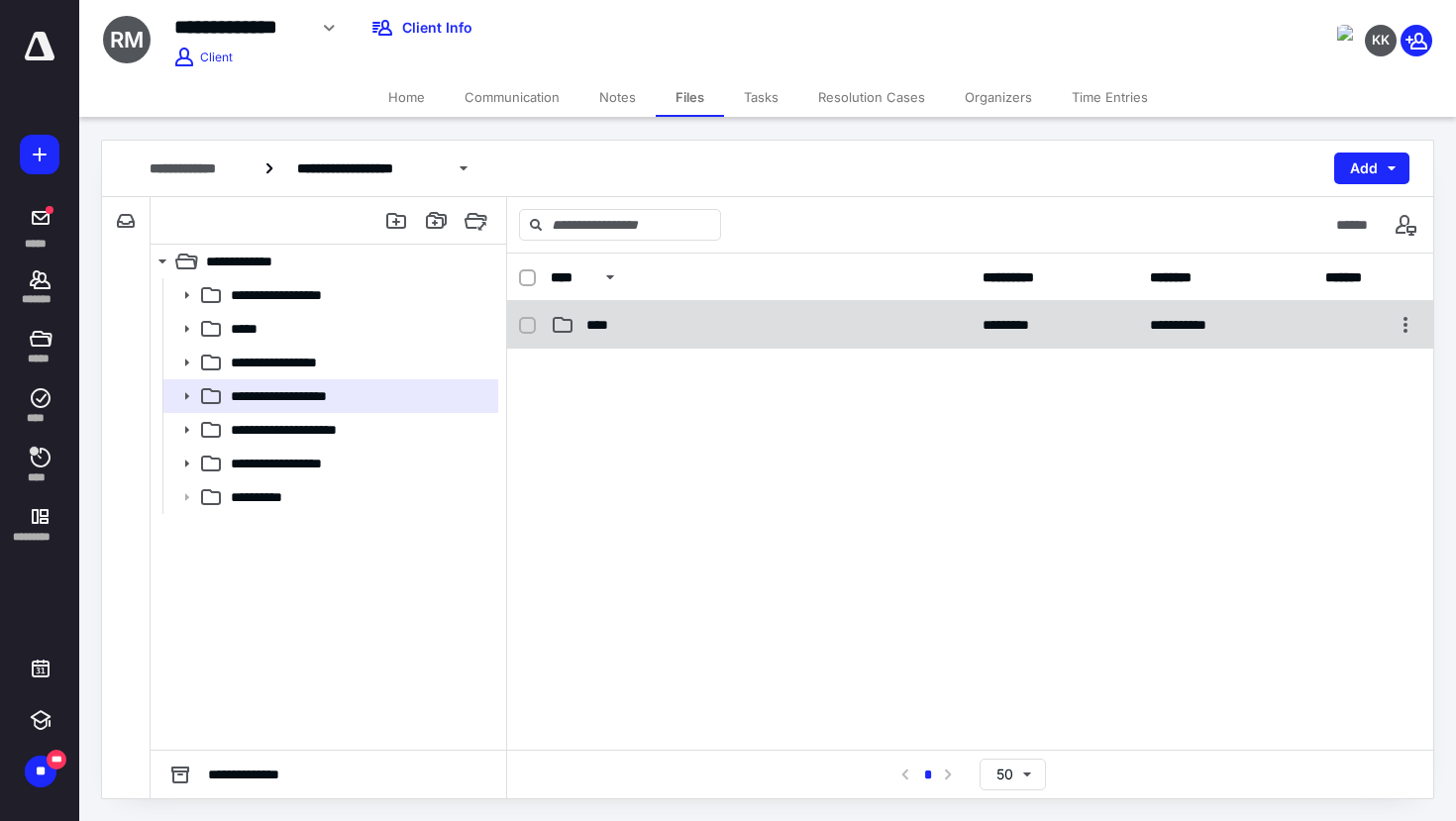 click on "****" at bounding box center [761, 325] 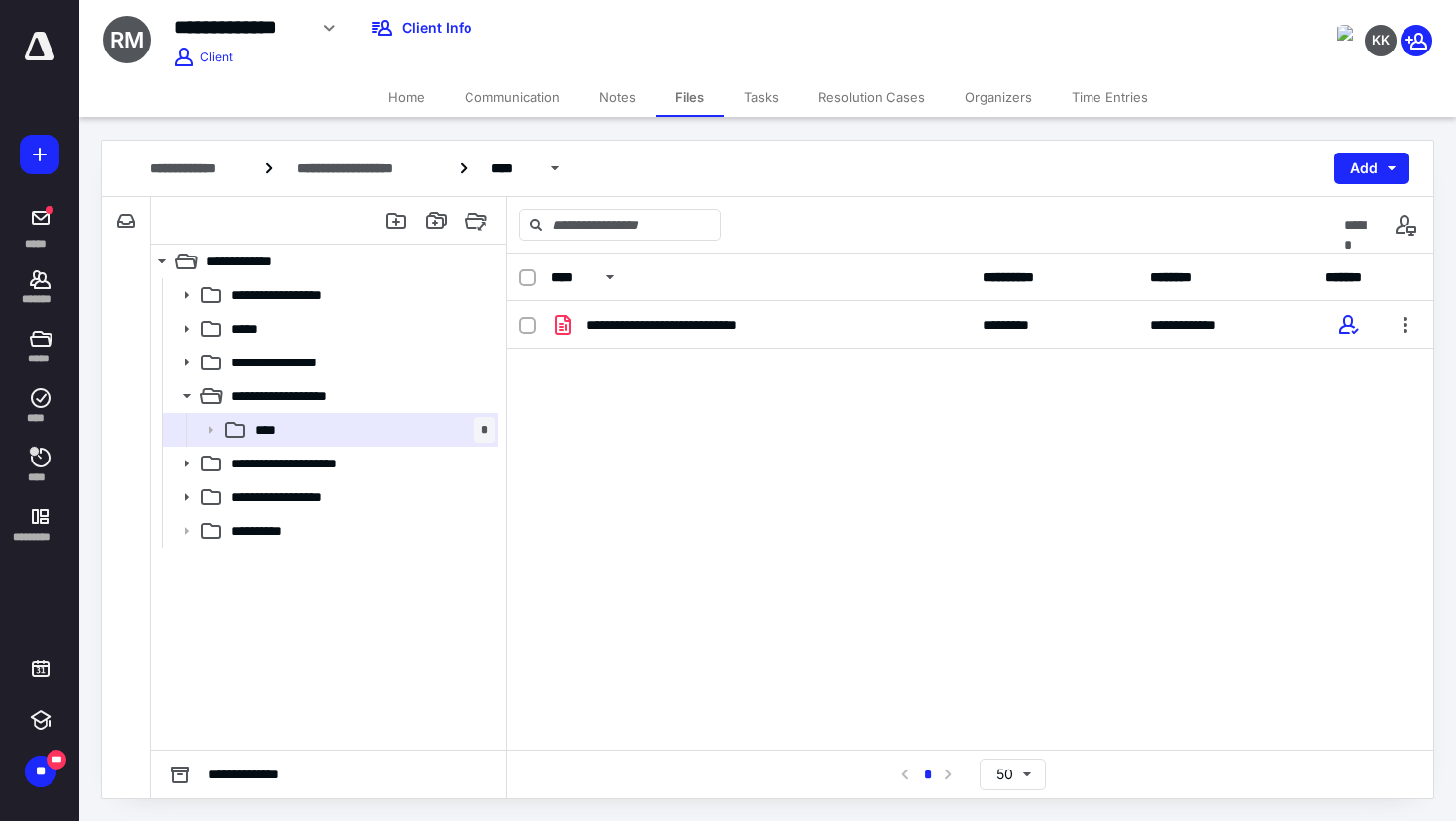 click on "Organizers" at bounding box center [998, 97] 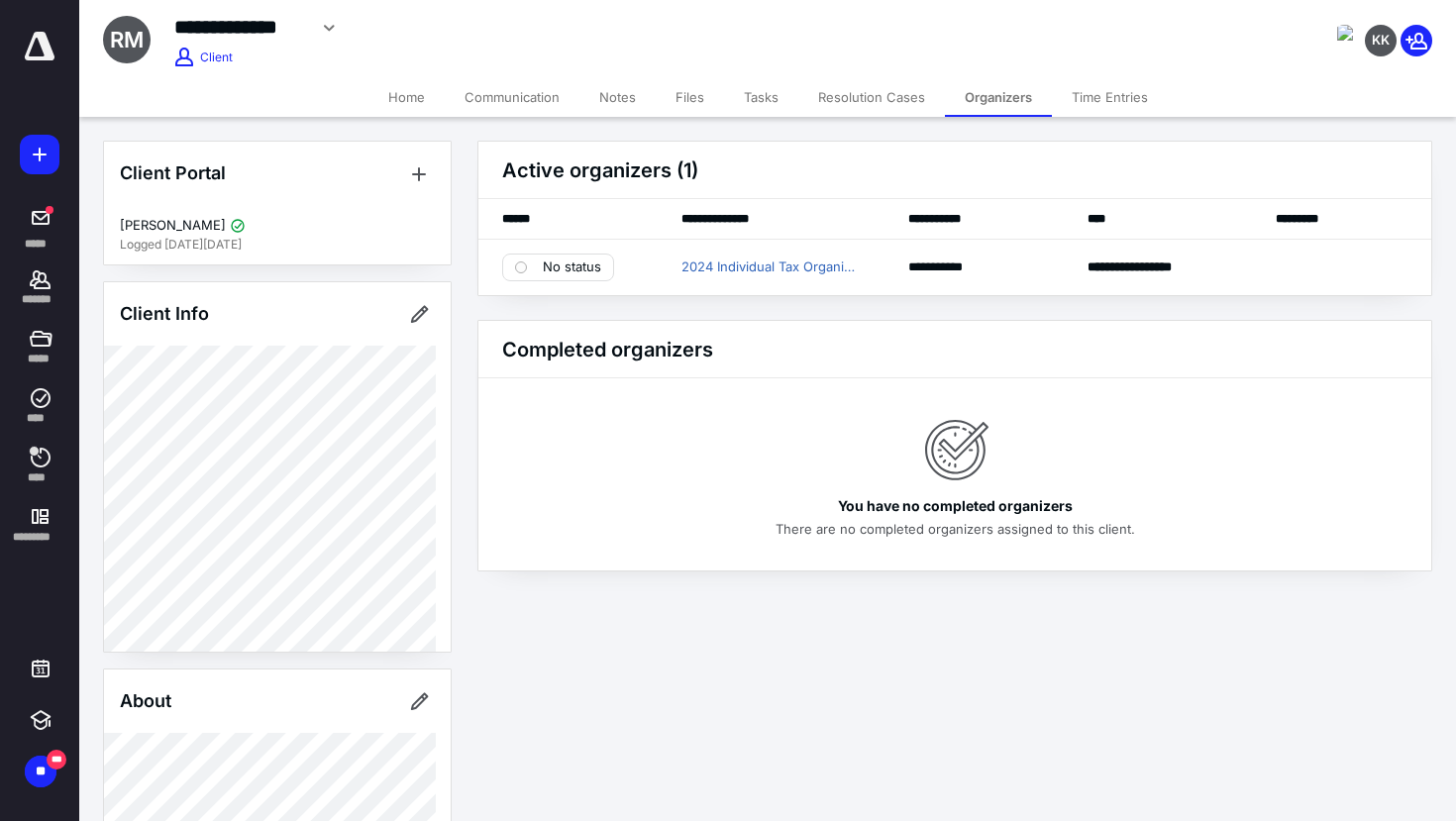click on "Files" at bounding box center [689, 97] 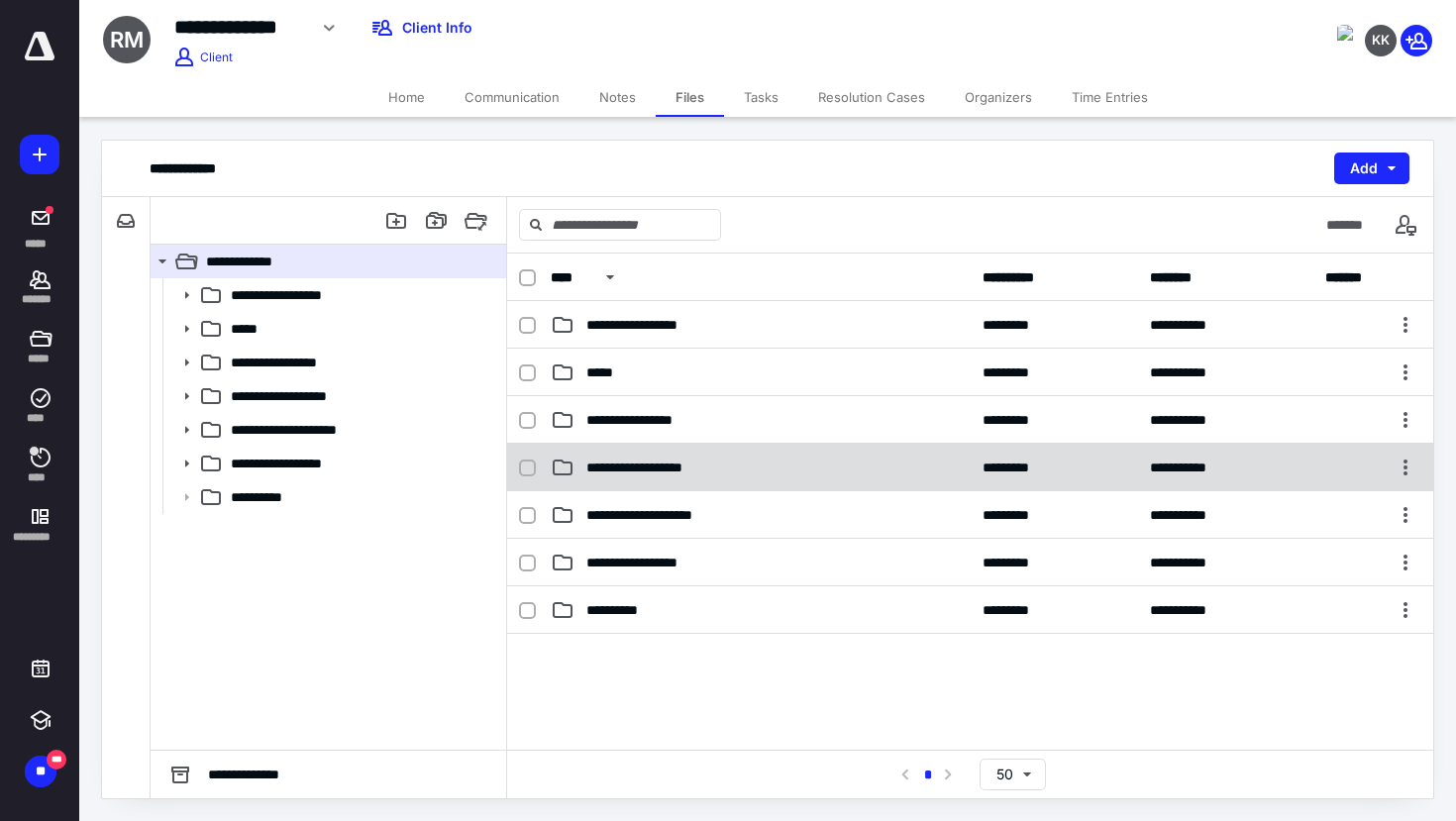 click on "**********" at bounding box center (970, 467) 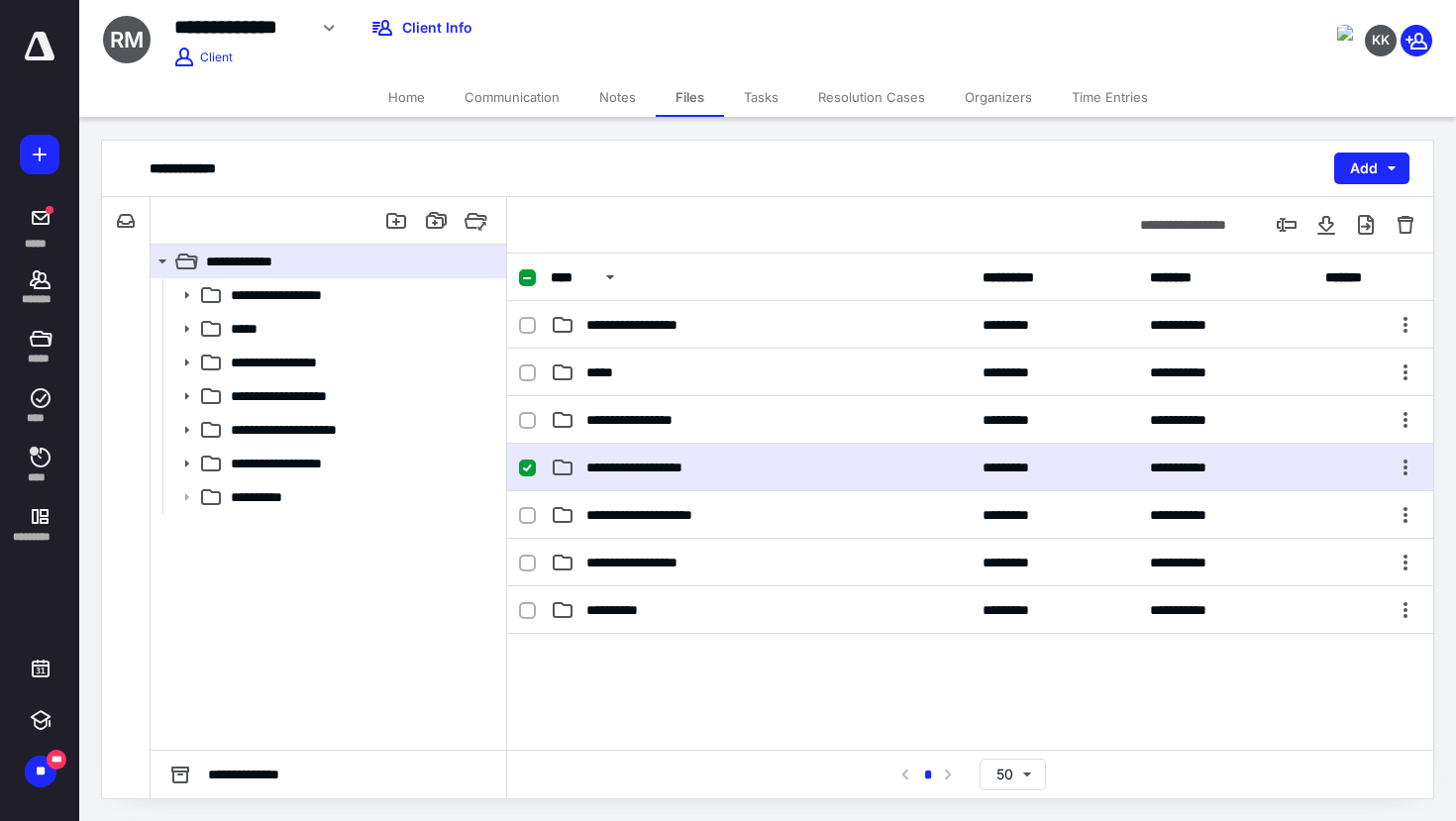 click on "**********" at bounding box center (970, 467) 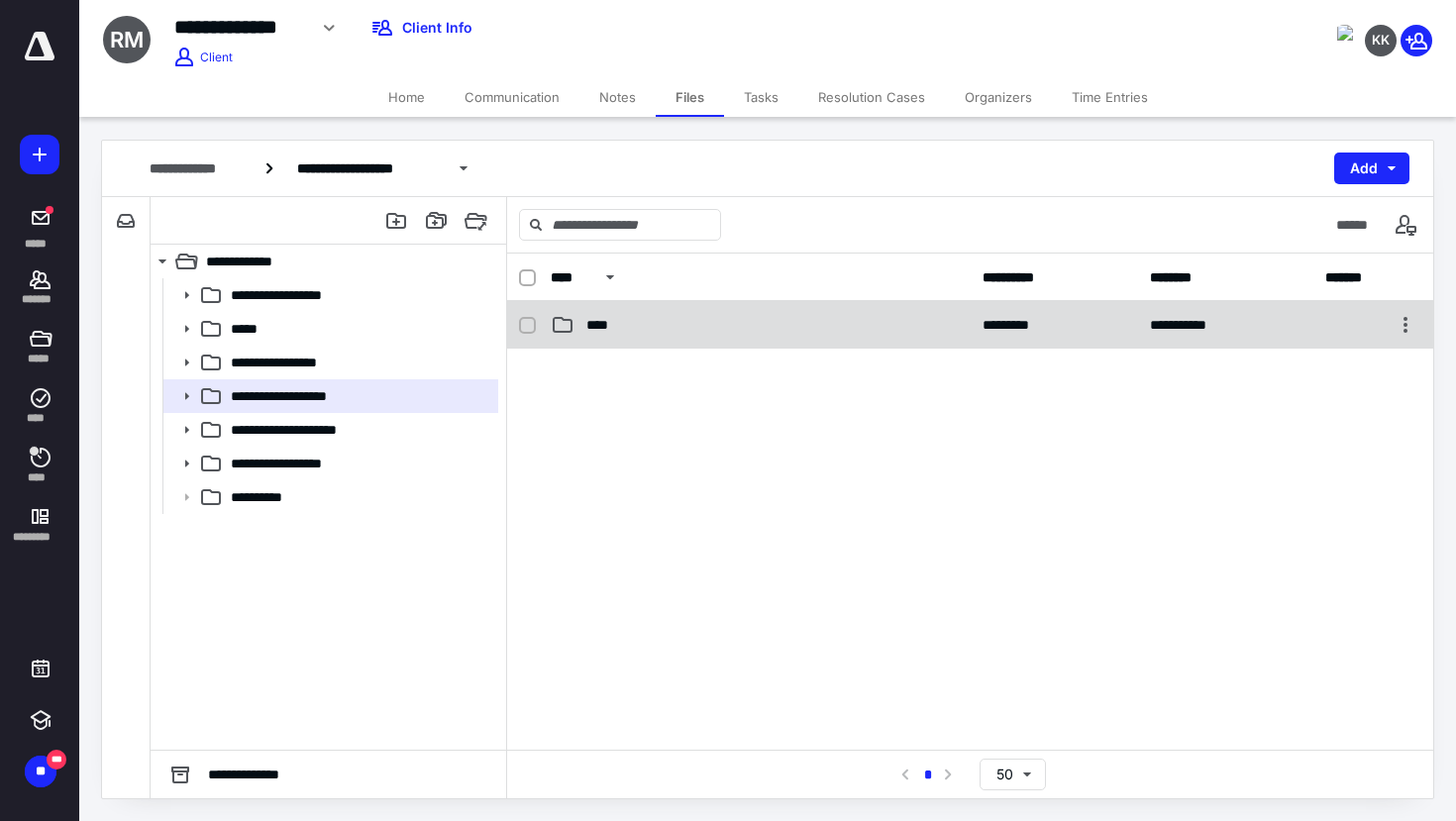 click on "****" at bounding box center (603, 325) 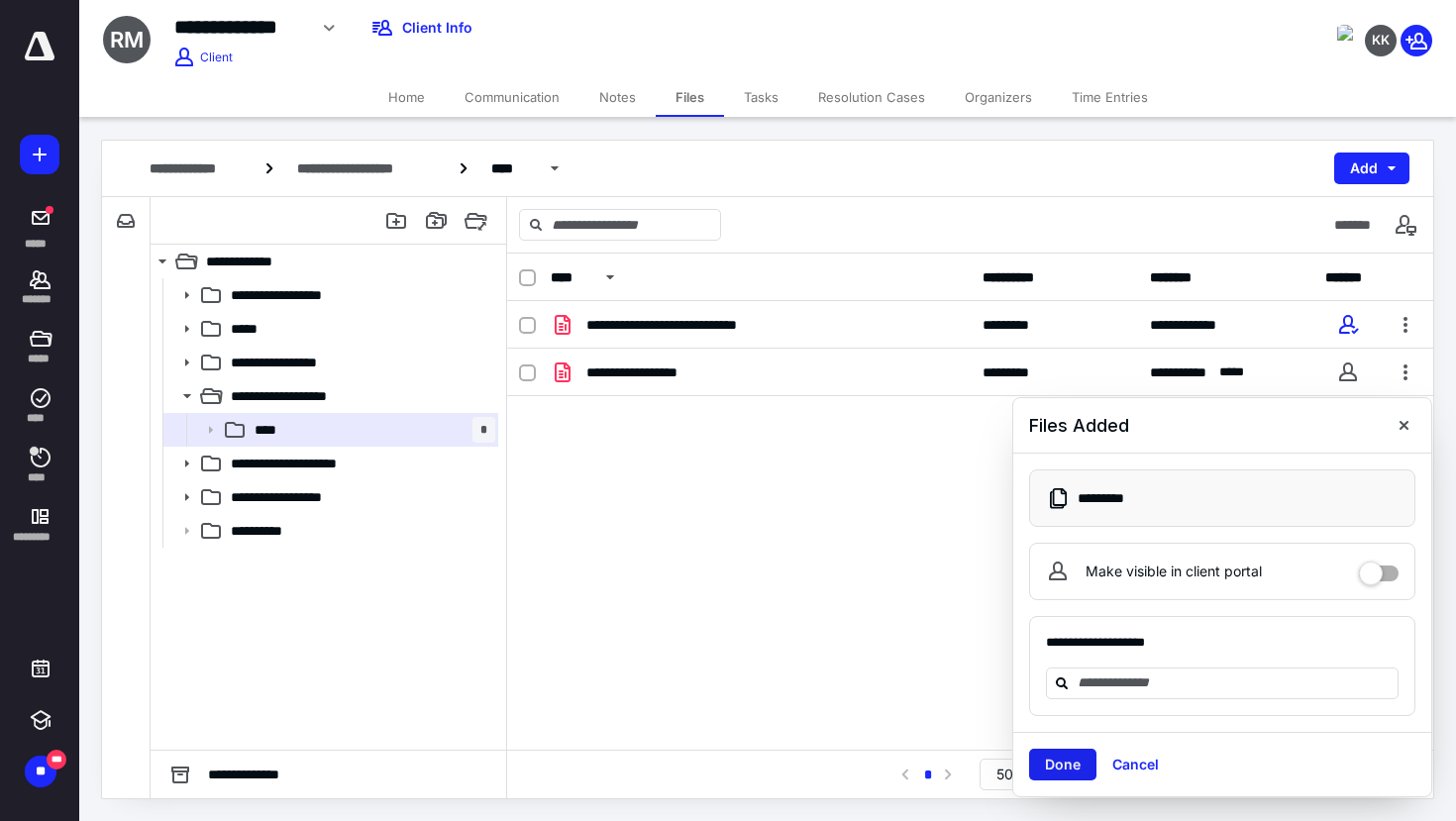 click on "Done" at bounding box center (1063, 765) 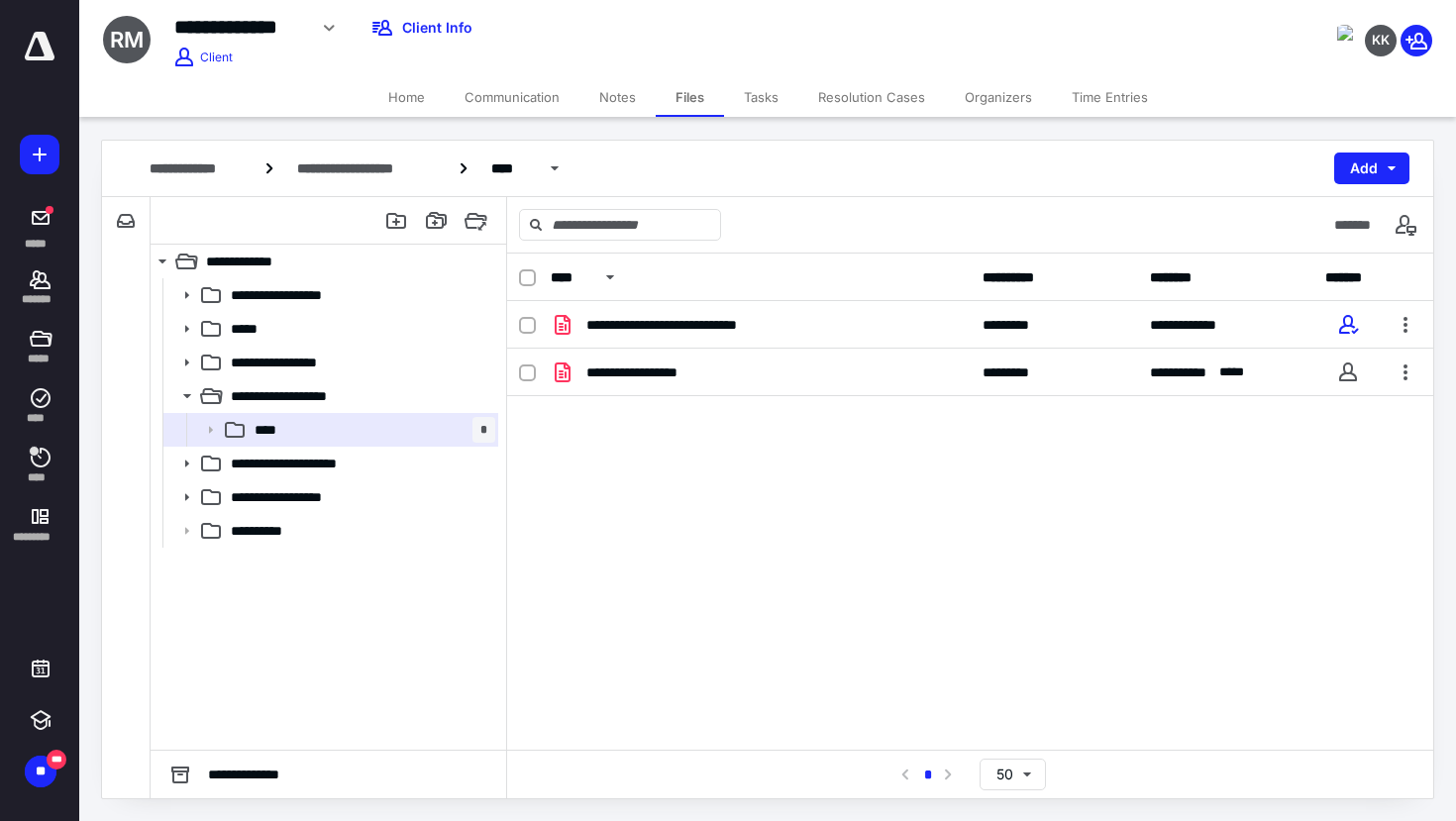 click at bounding box center (527, 278) 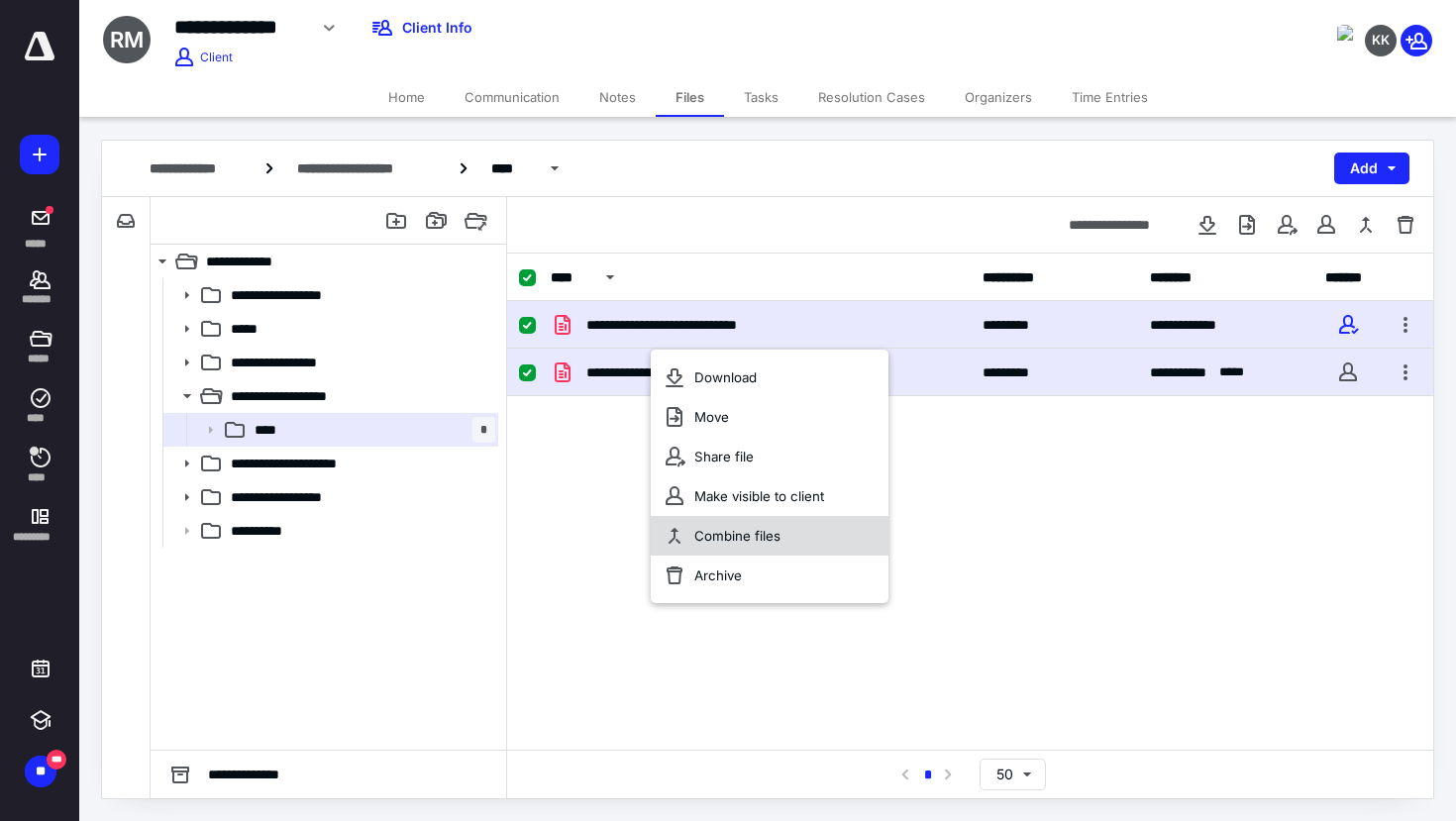 click on "Combine files" at bounding box center [737, 536] 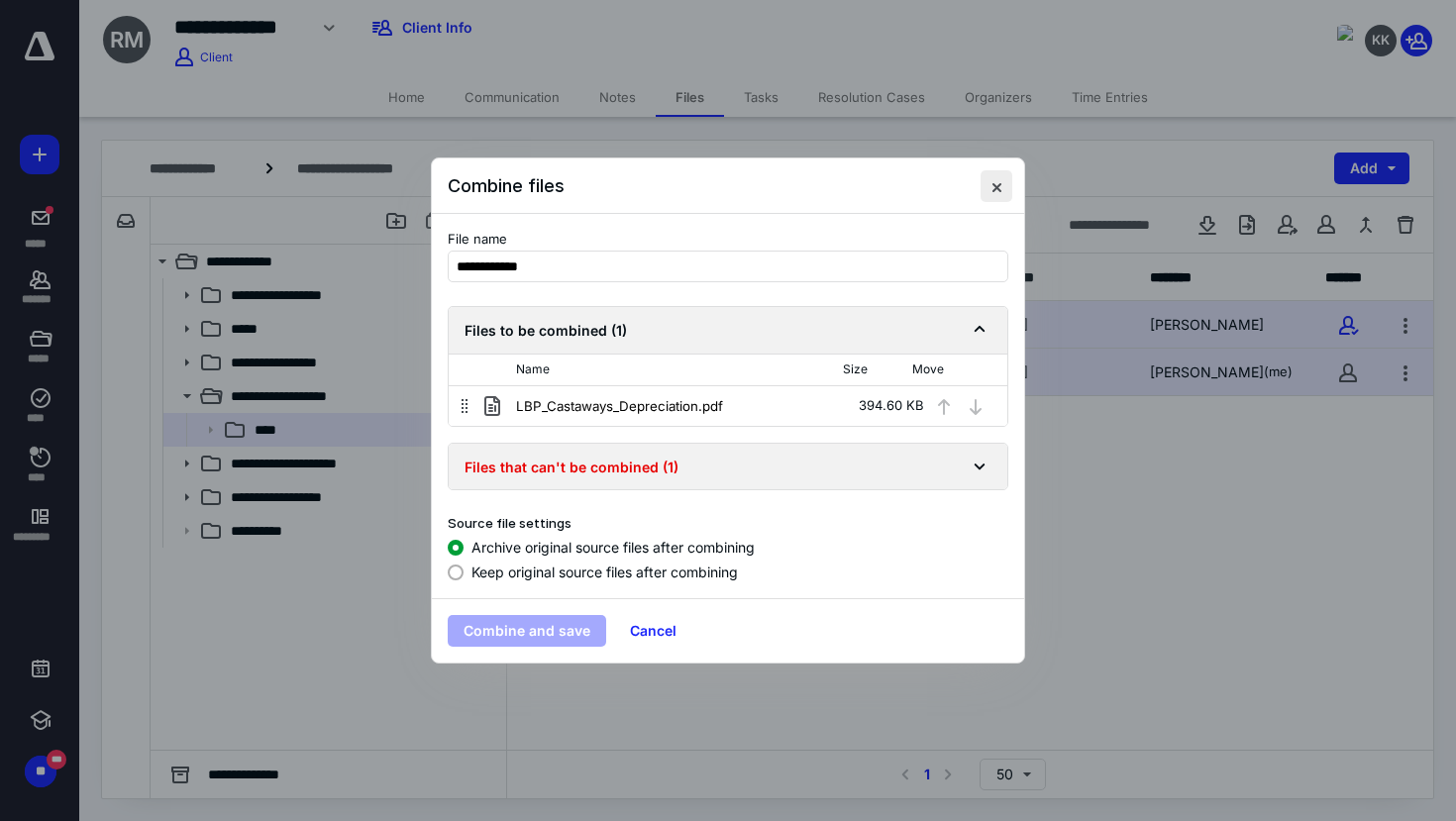 click at bounding box center [996, 186] 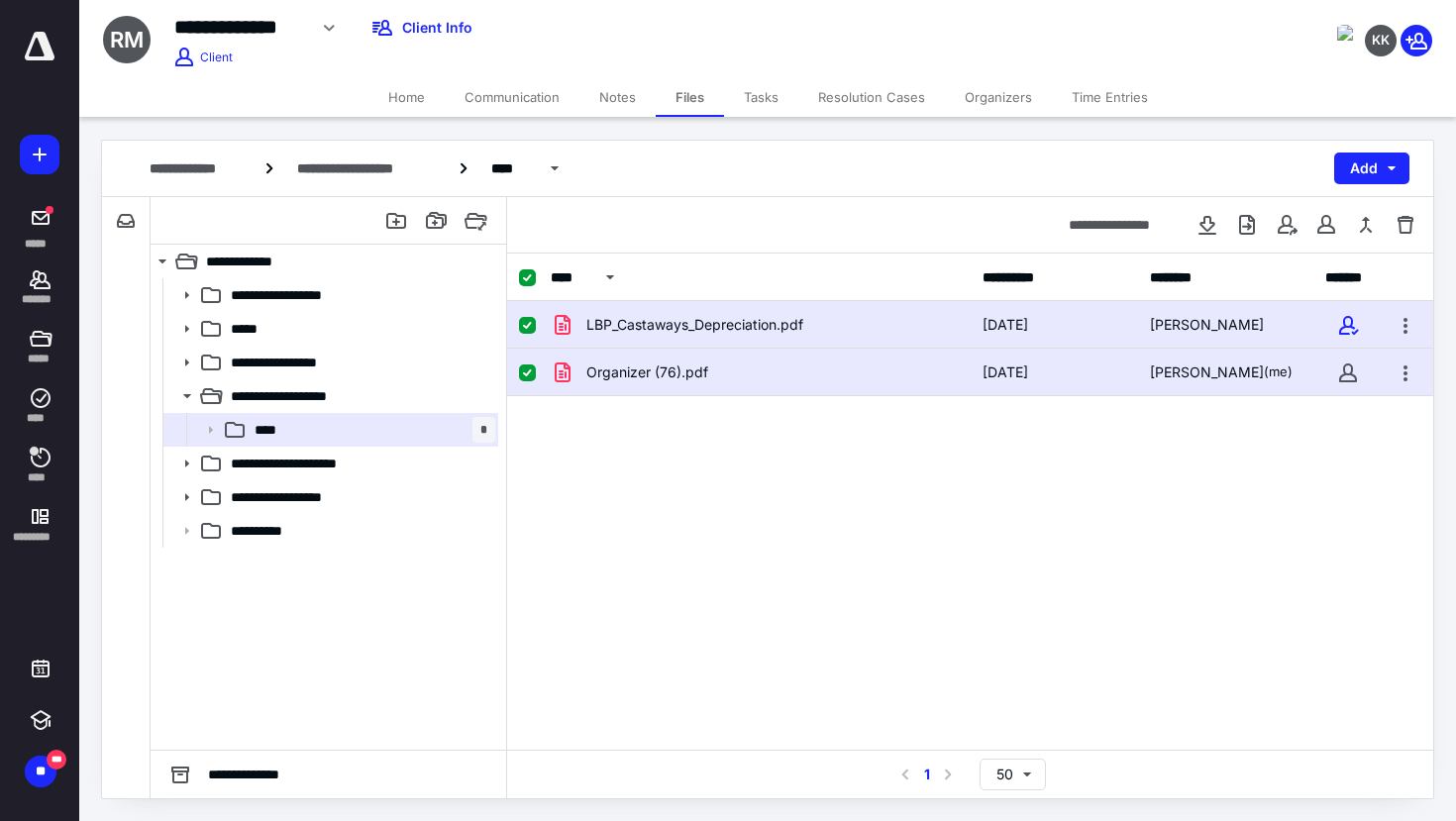 click 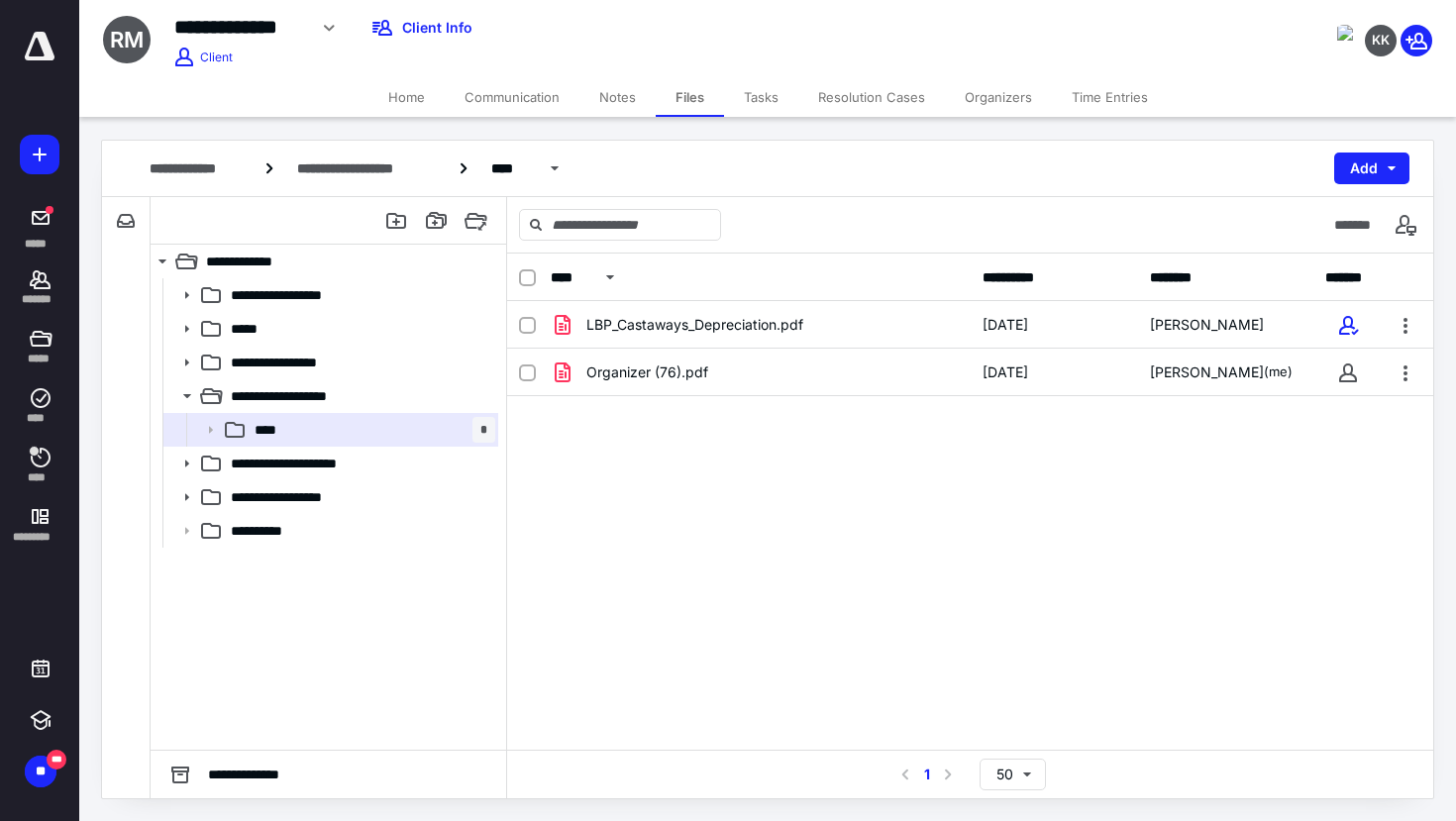 click 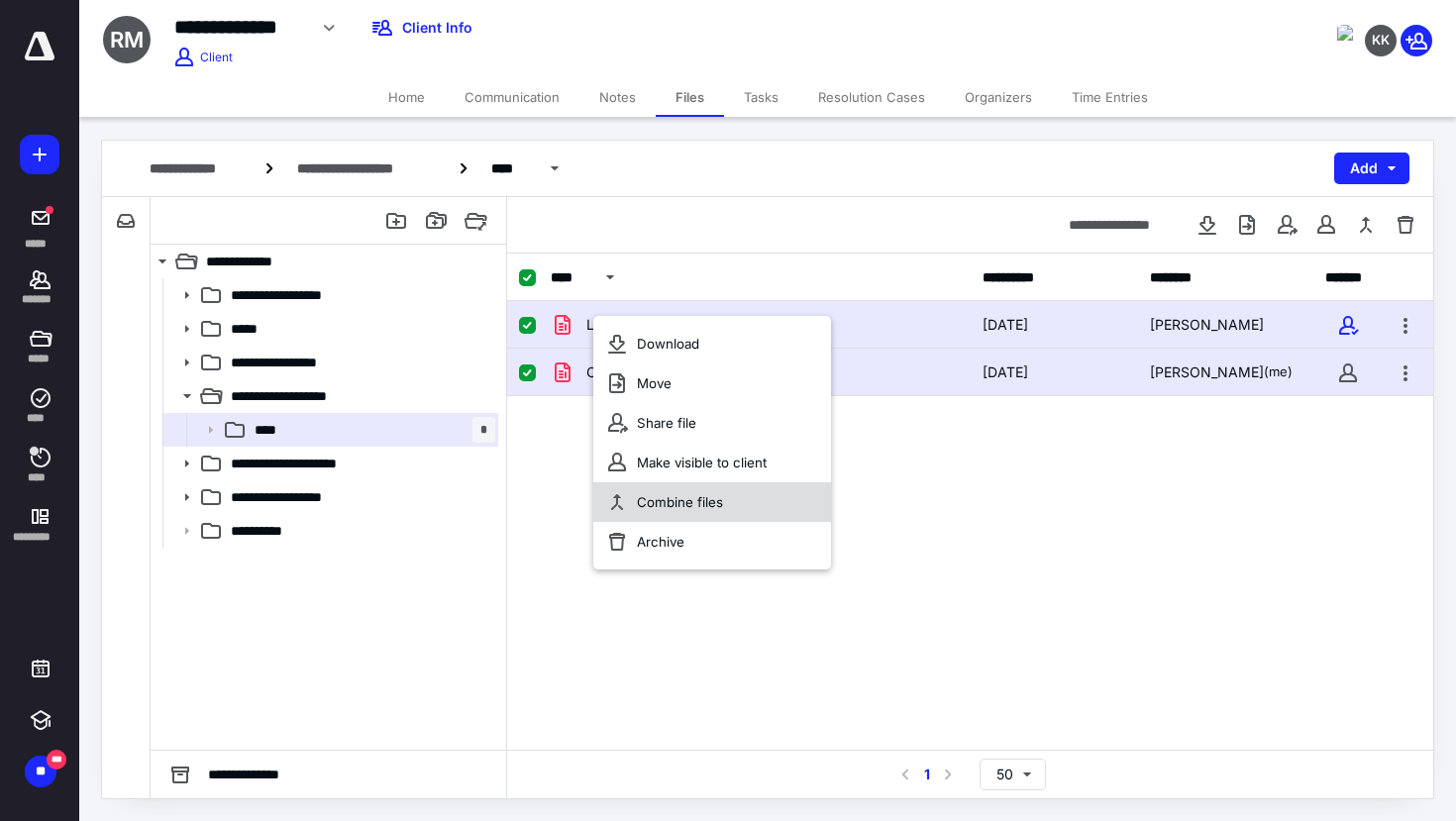 click on "Combine files" at bounding box center (679, 502) 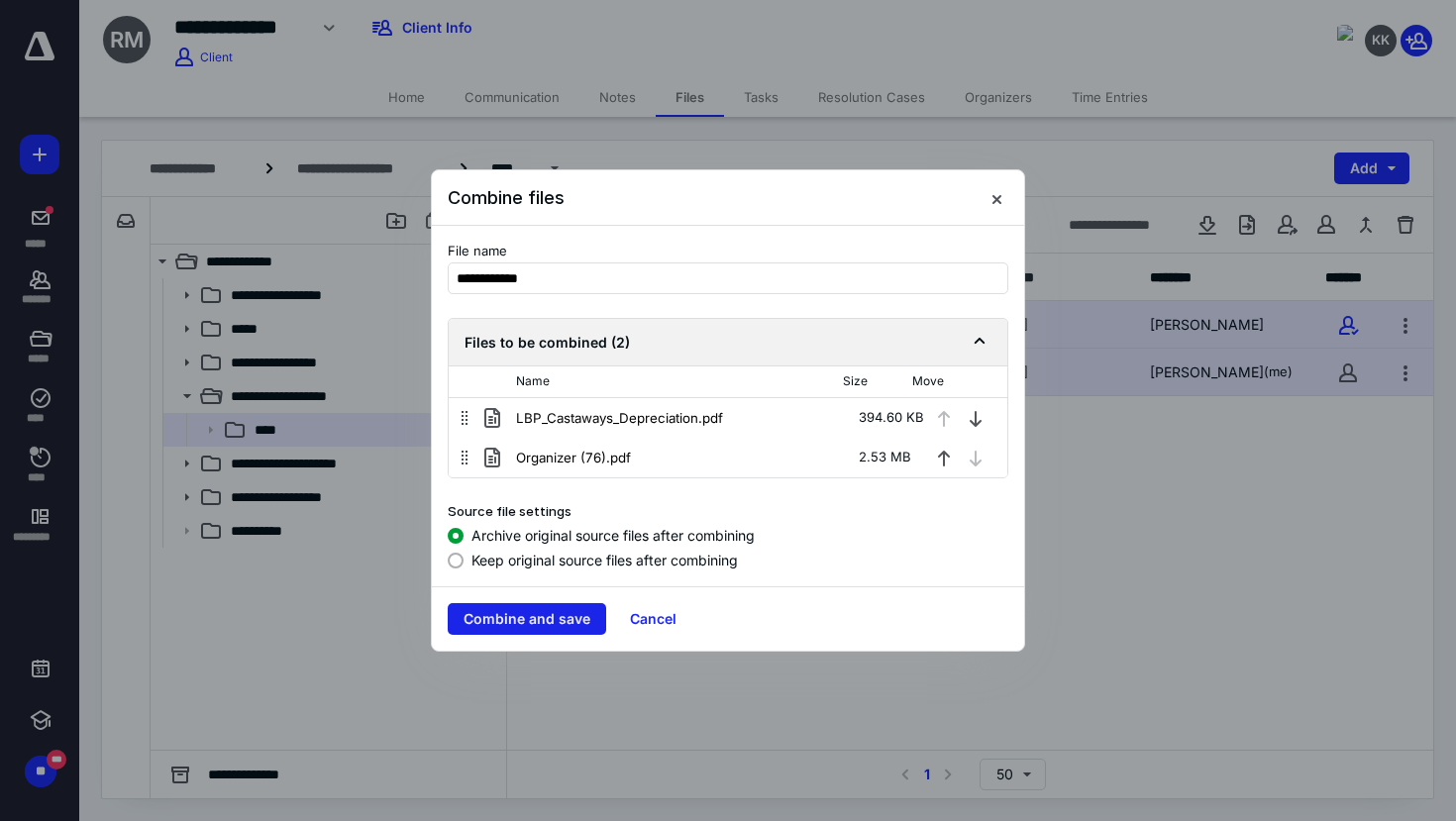 click on "Combine and save" at bounding box center (527, 619) 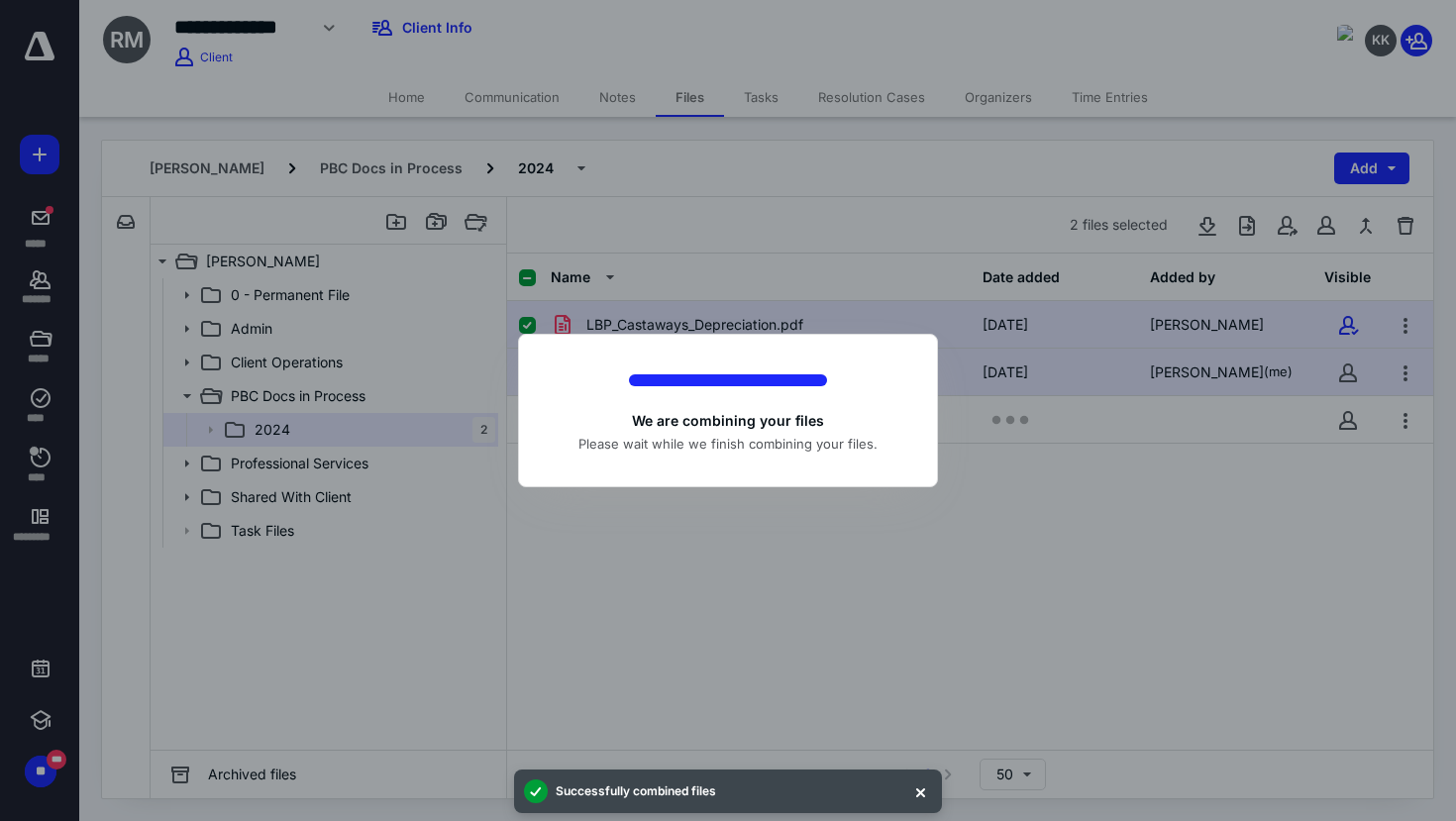 checkbox on "false" 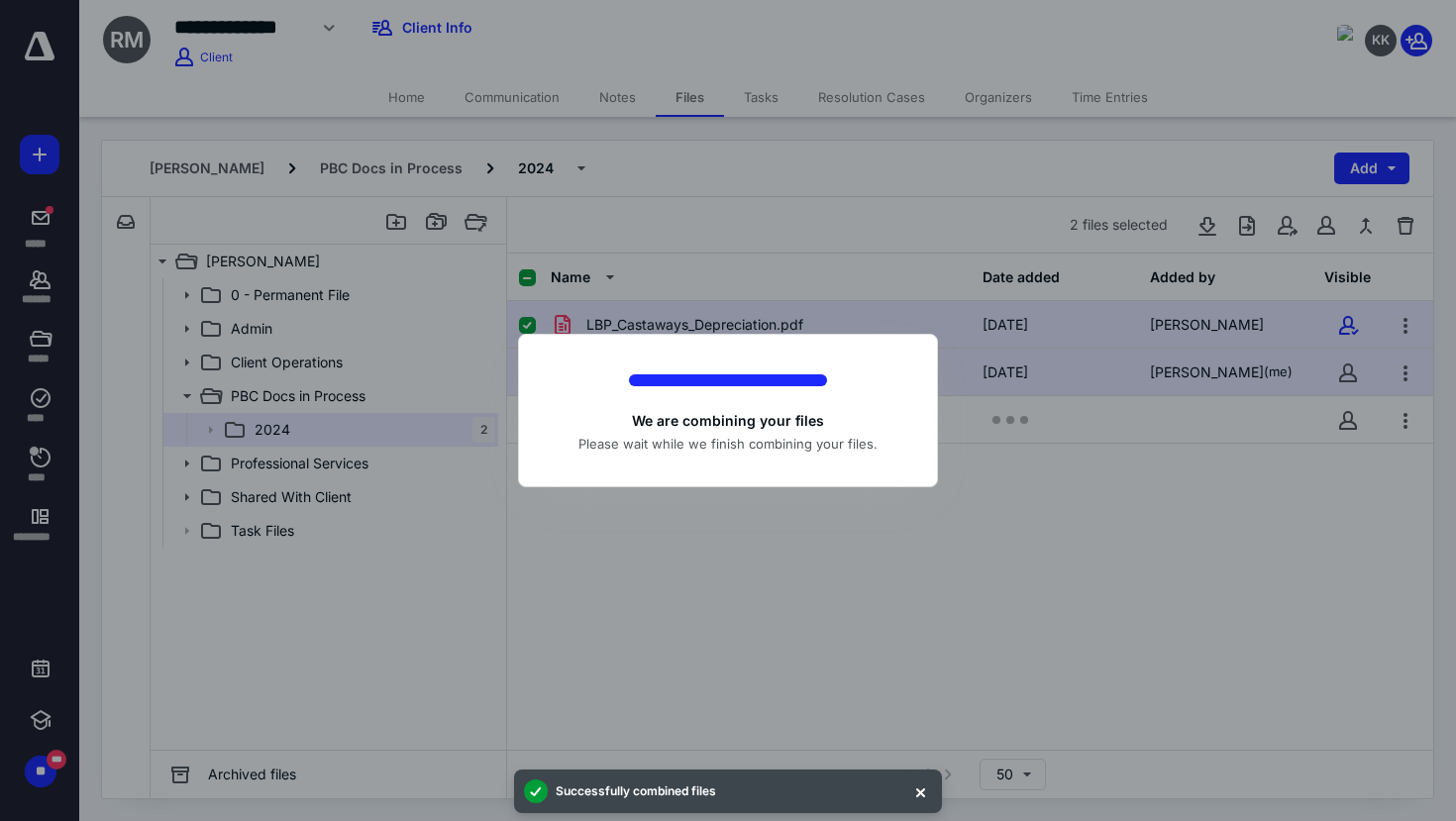 checkbox on "false" 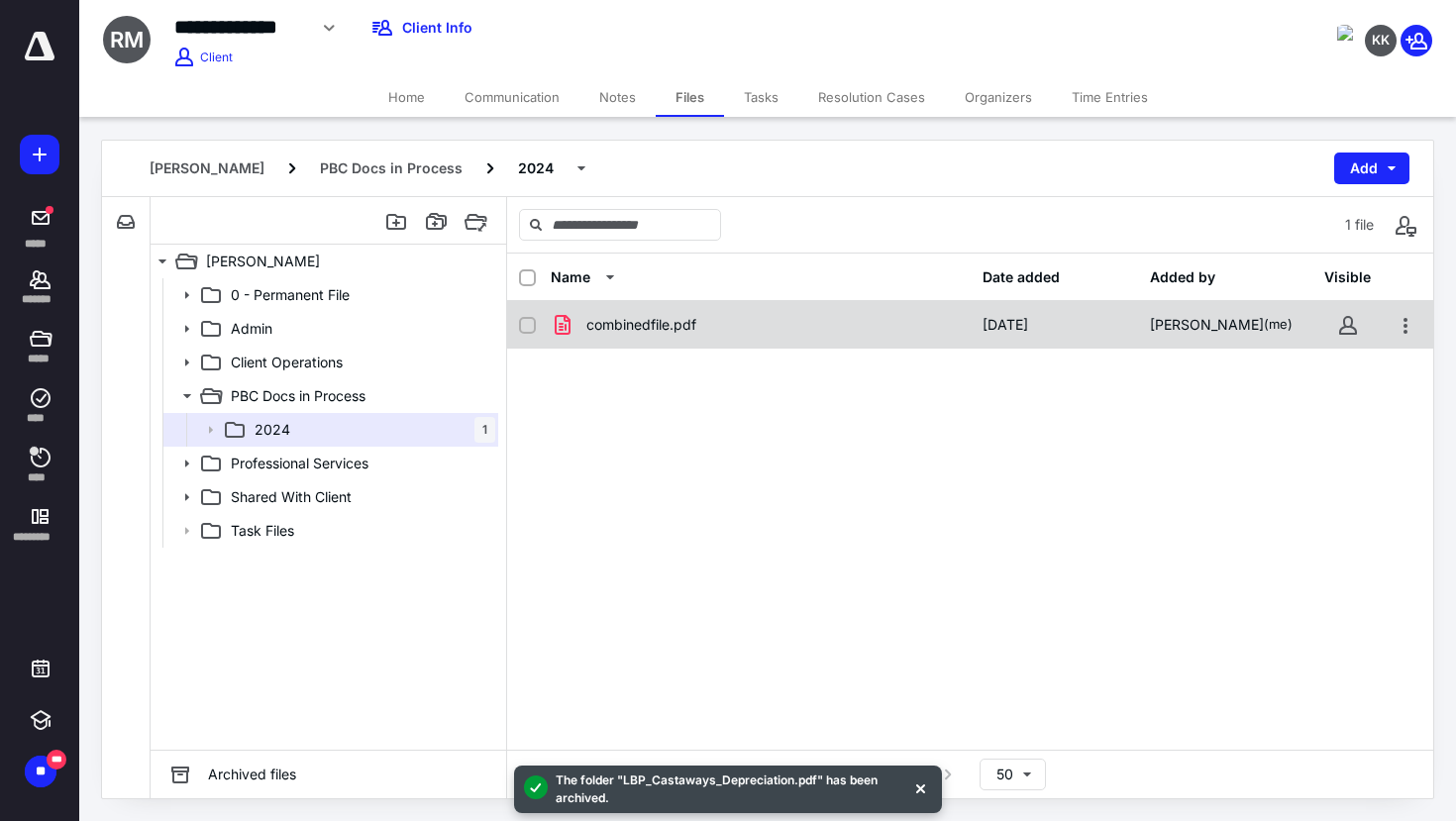 checkbox on "true" 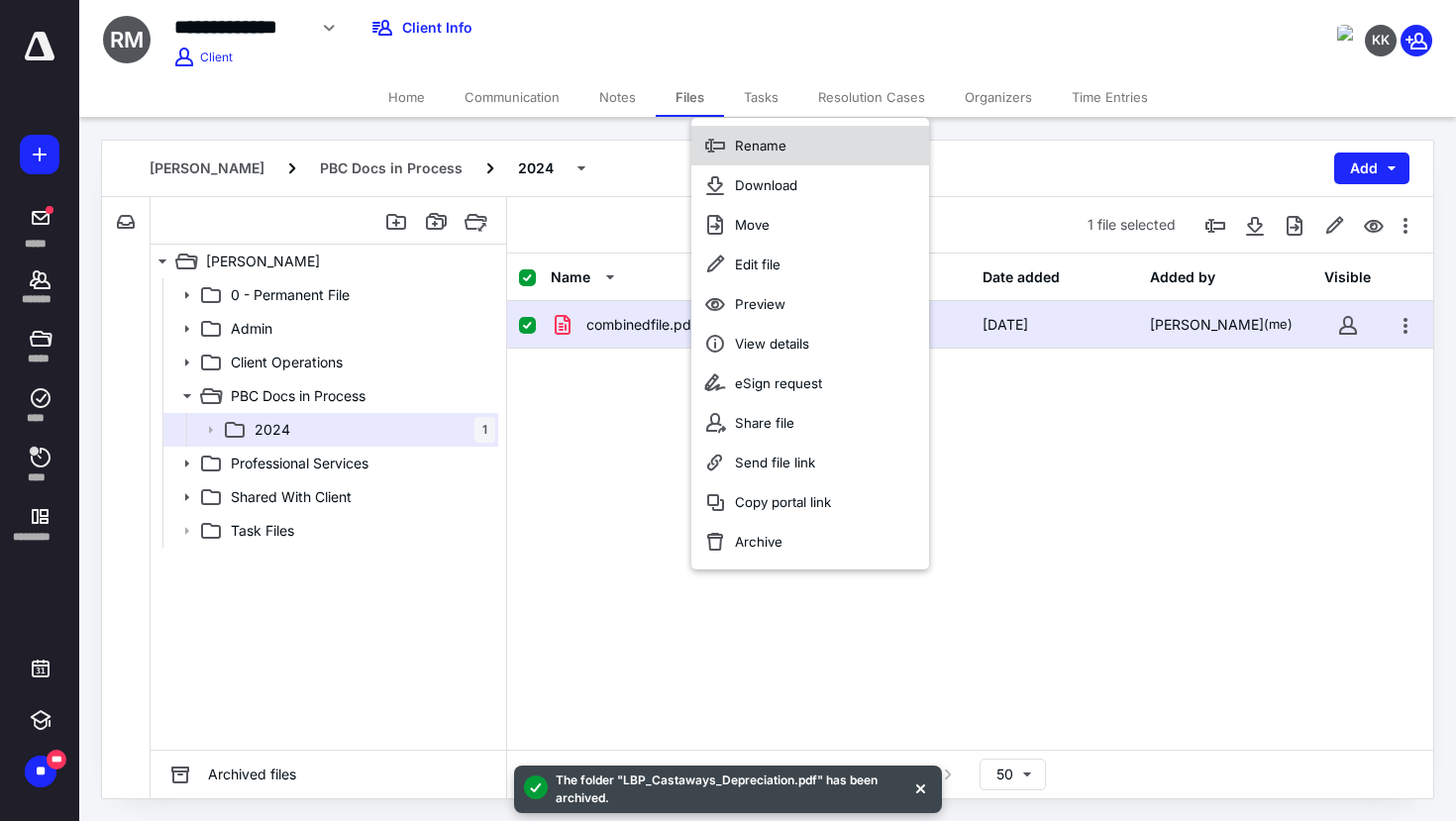 click on "Rename" at bounding box center (810, 146) 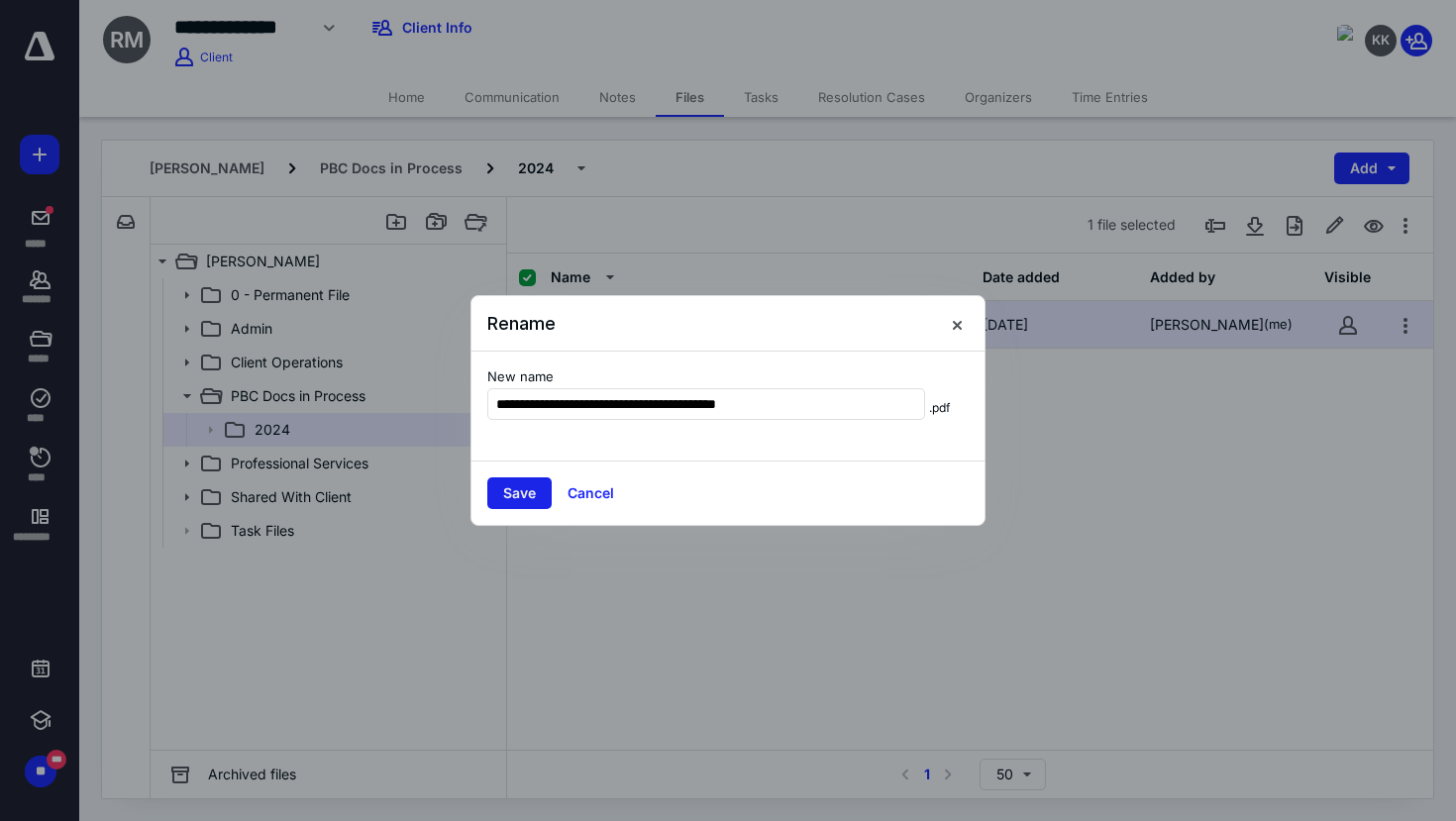 type on "**********" 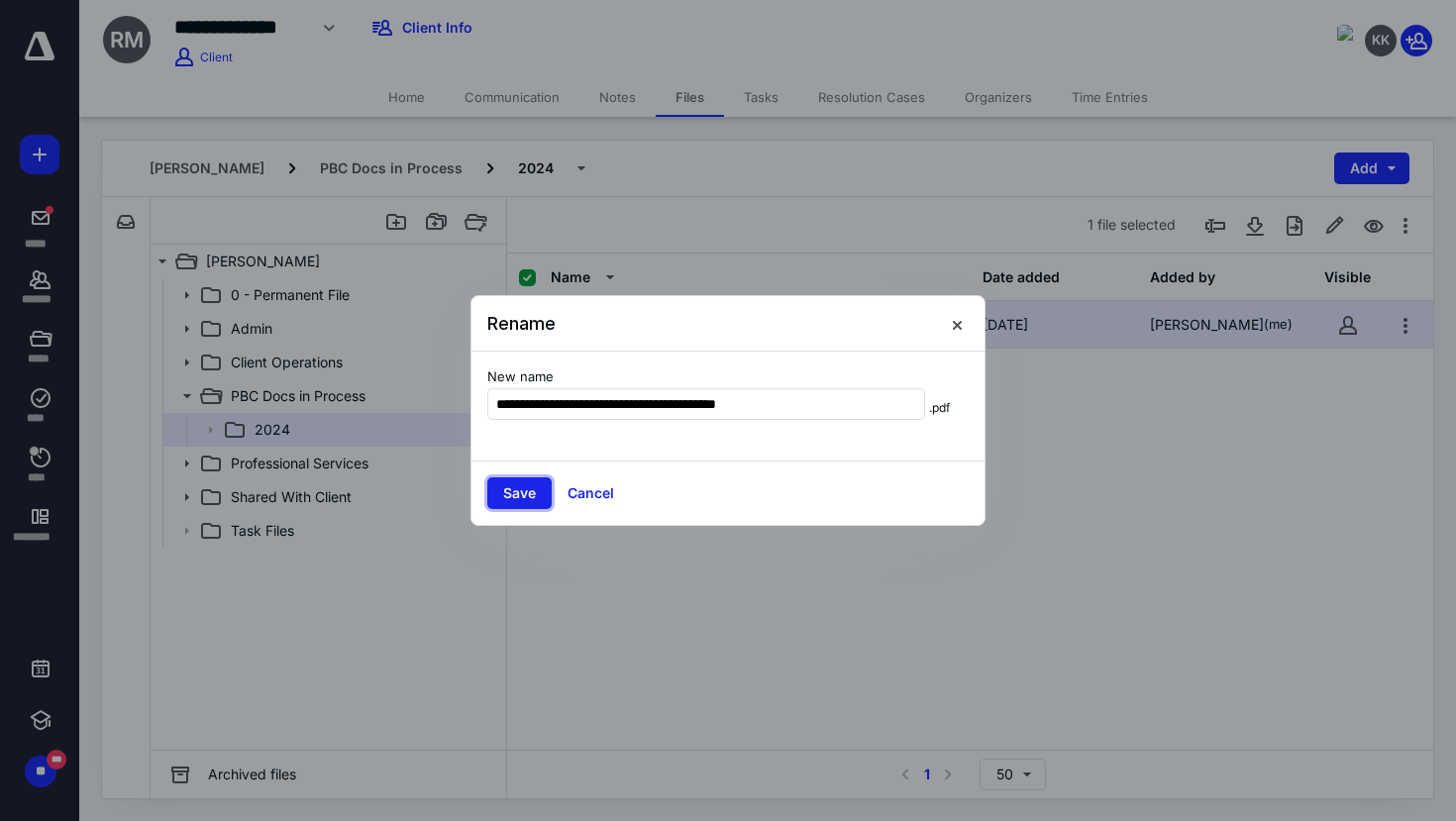 click on "Save" at bounding box center (519, 493) 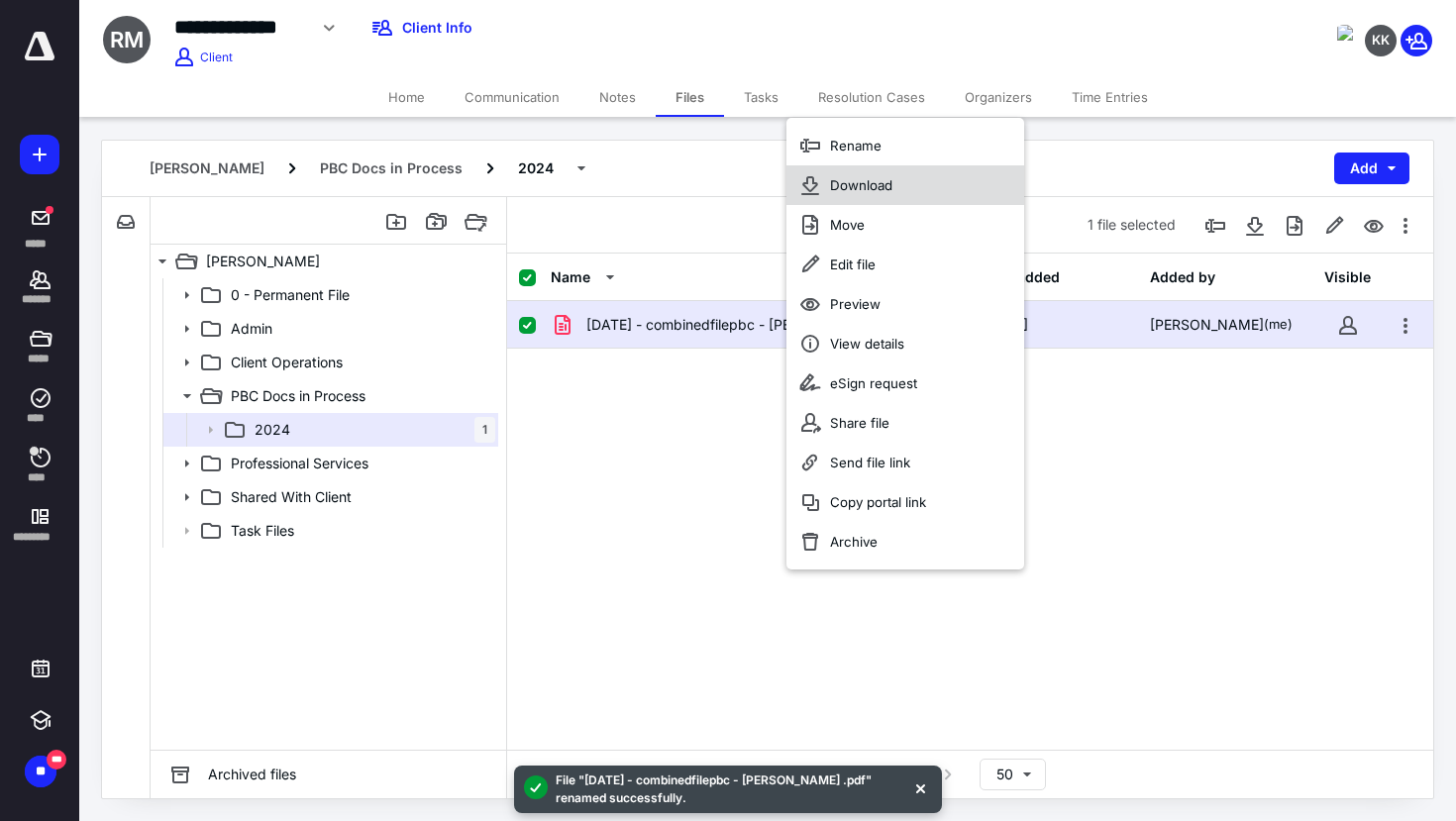 click on "Download" at bounding box center (861, 185) 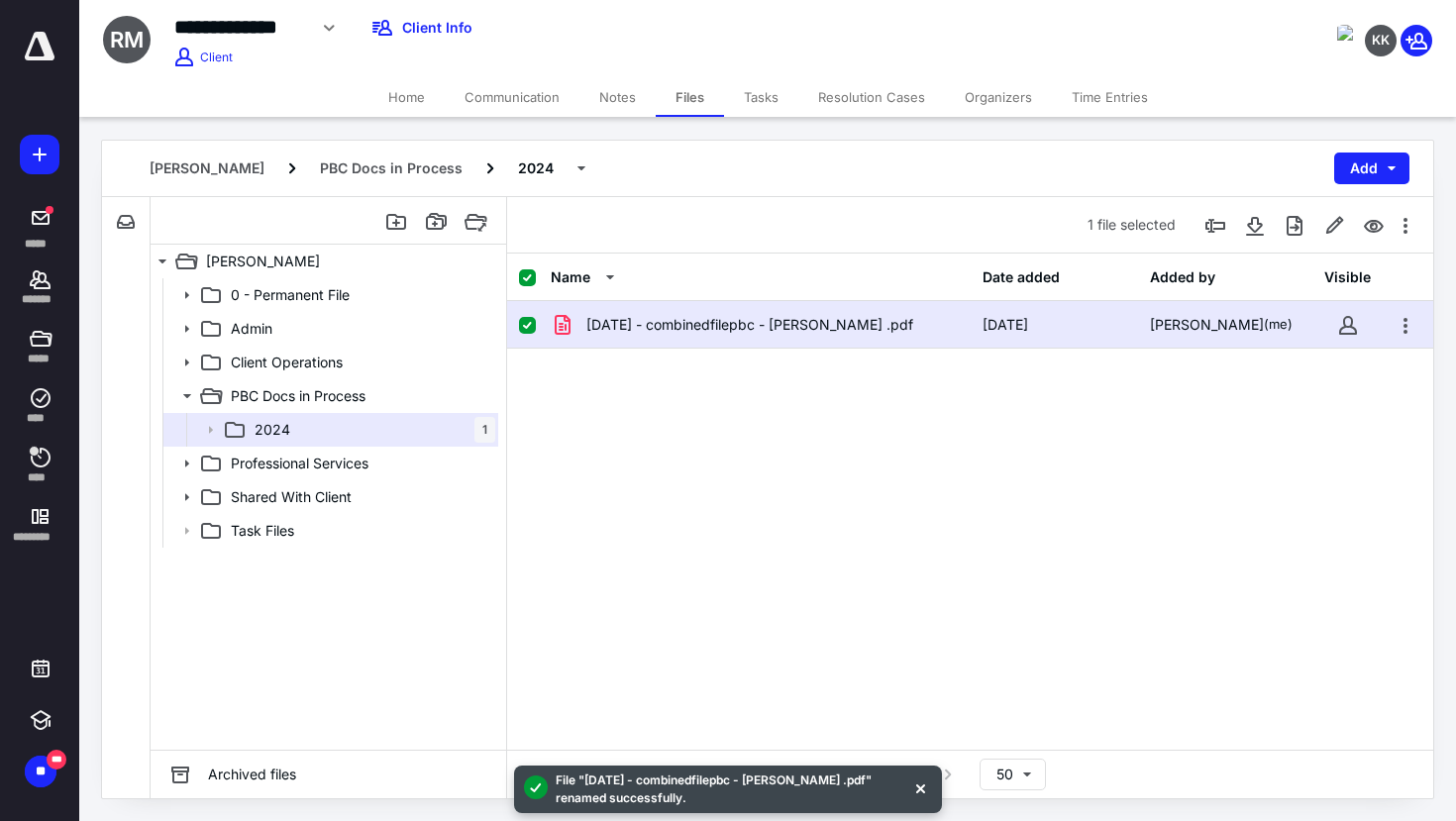 click on "Home" at bounding box center [406, 97] 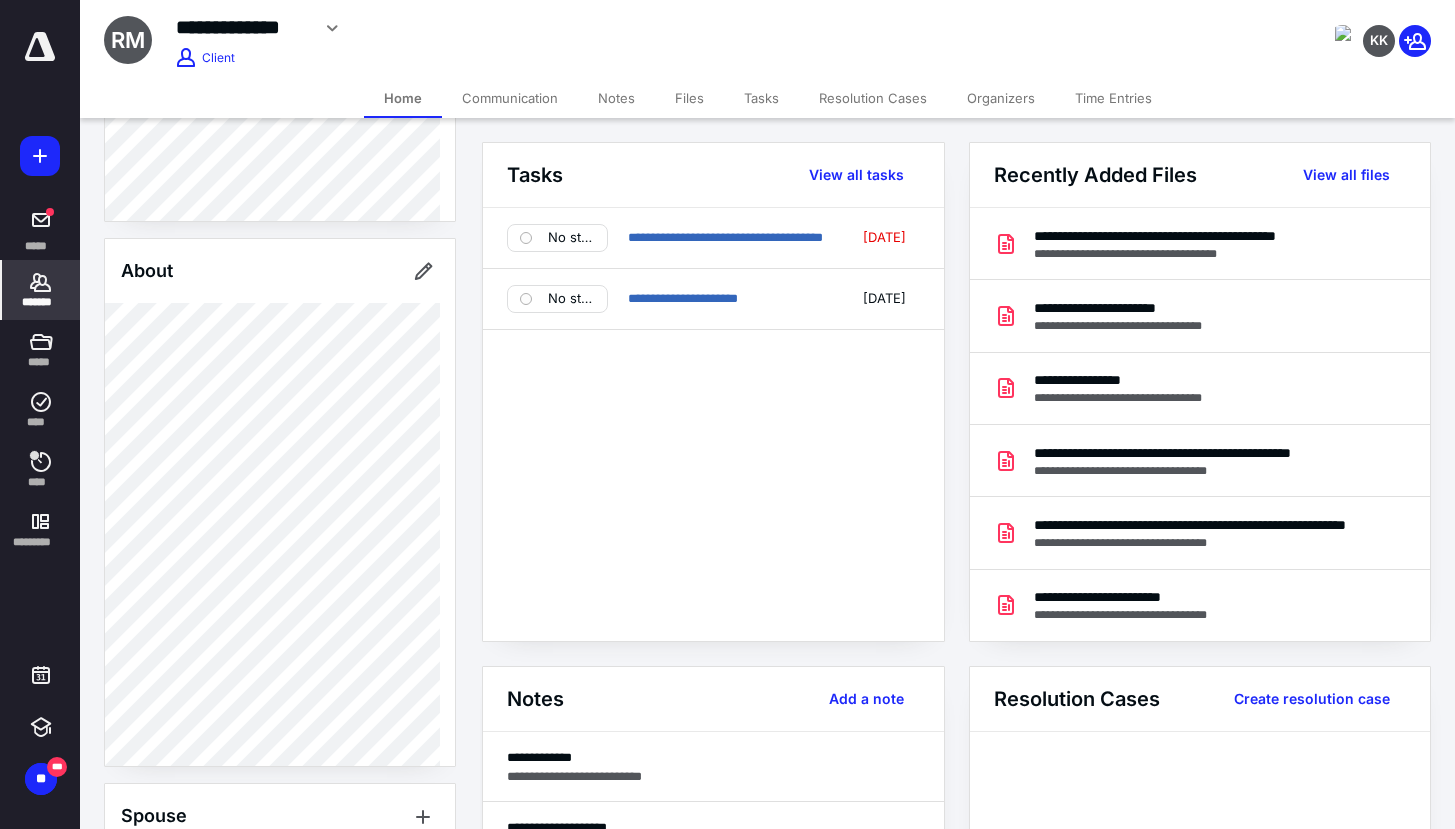 scroll, scrollTop: 440, scrollLeft: 0, axis: vertical 